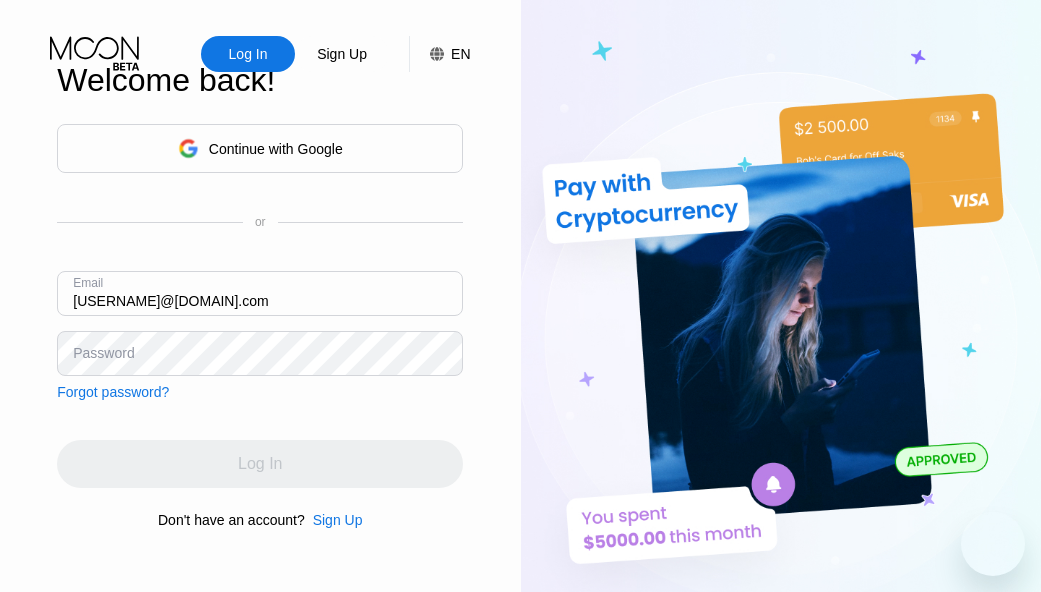 scroll, scrollTop: 0, scrollLeft: 0, axis: both 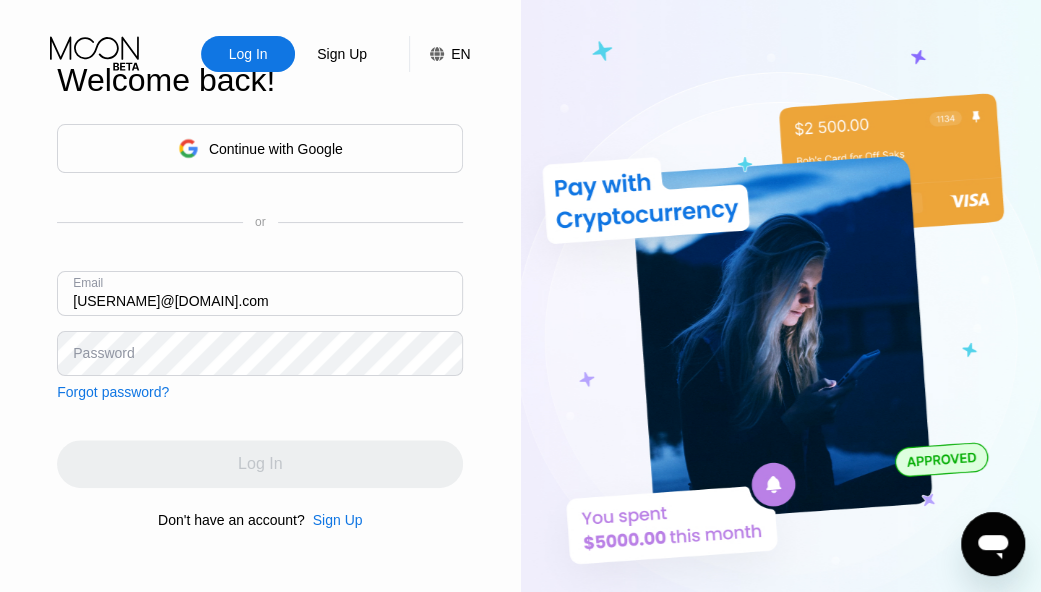 type on "[USERNAME]@[DOMAIN].com" 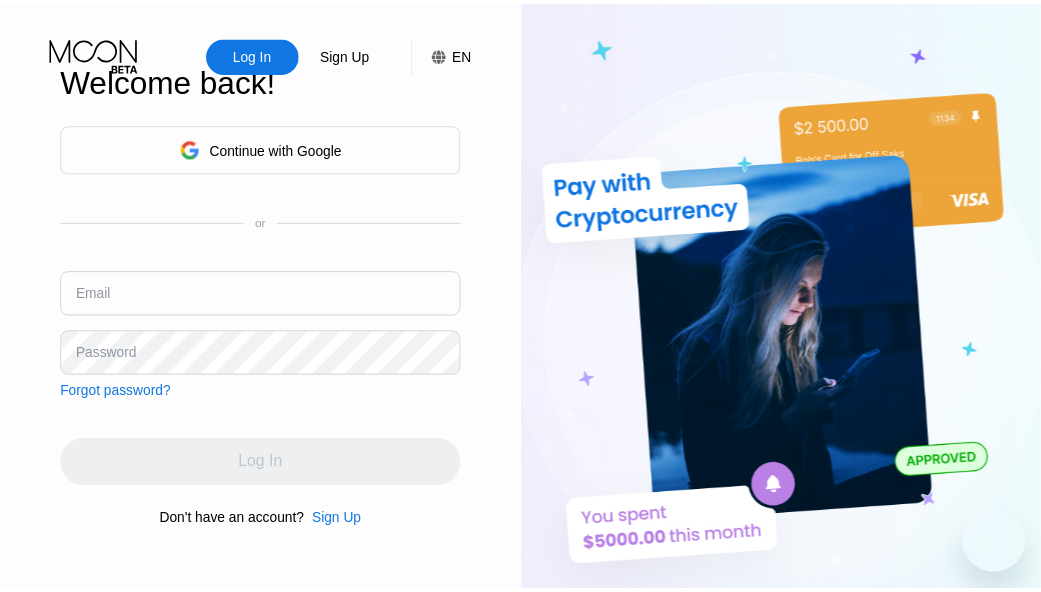 scroll, scrollTop: 0, scrollLeft: 0, axis: both 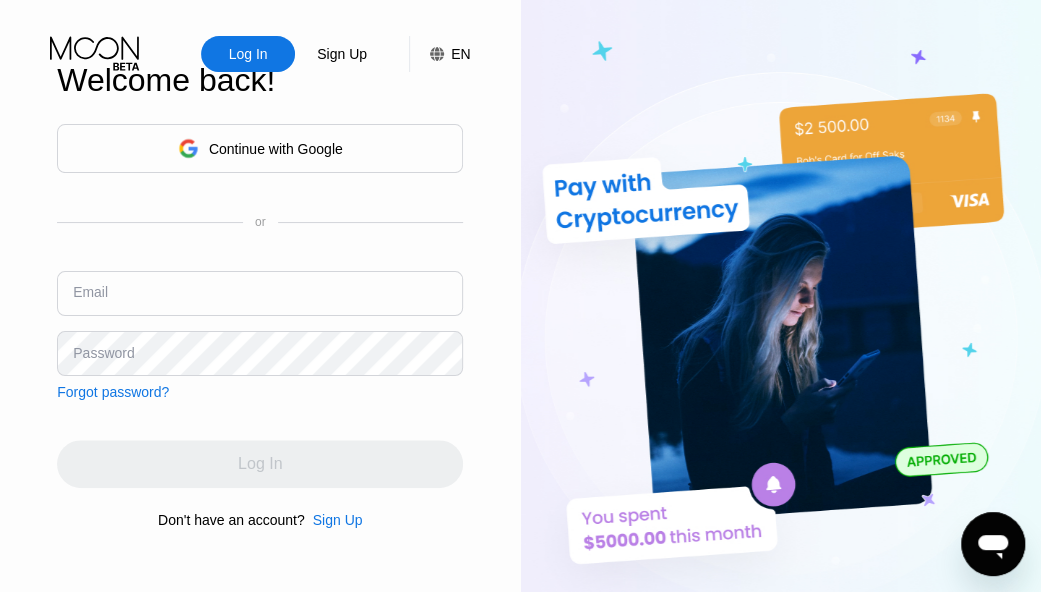 click at bounding box center [260, 293] 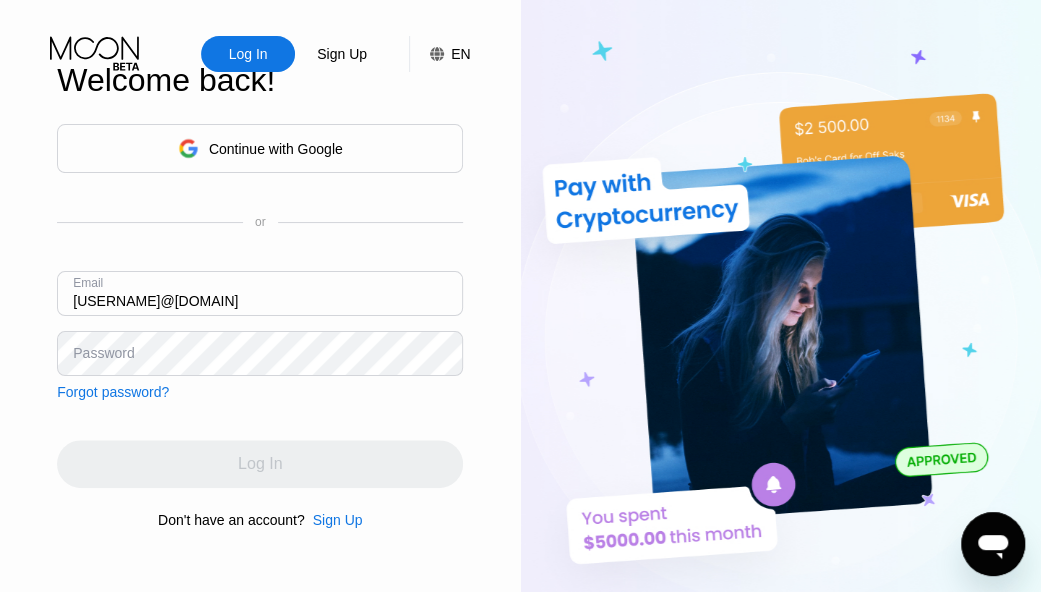 type on "[EMAIL]" 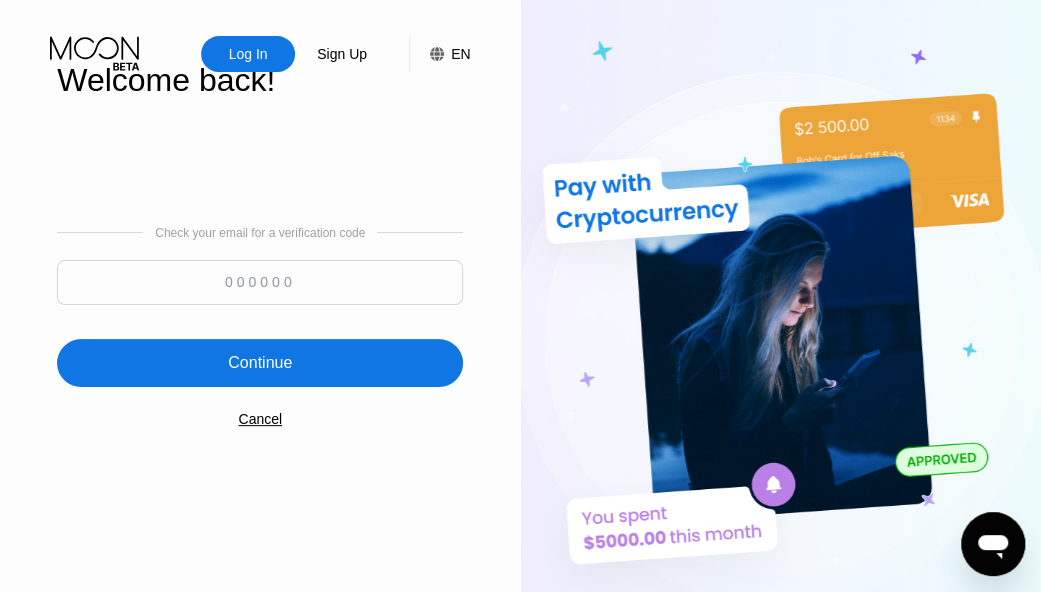 click at bounding box center (260, 282) 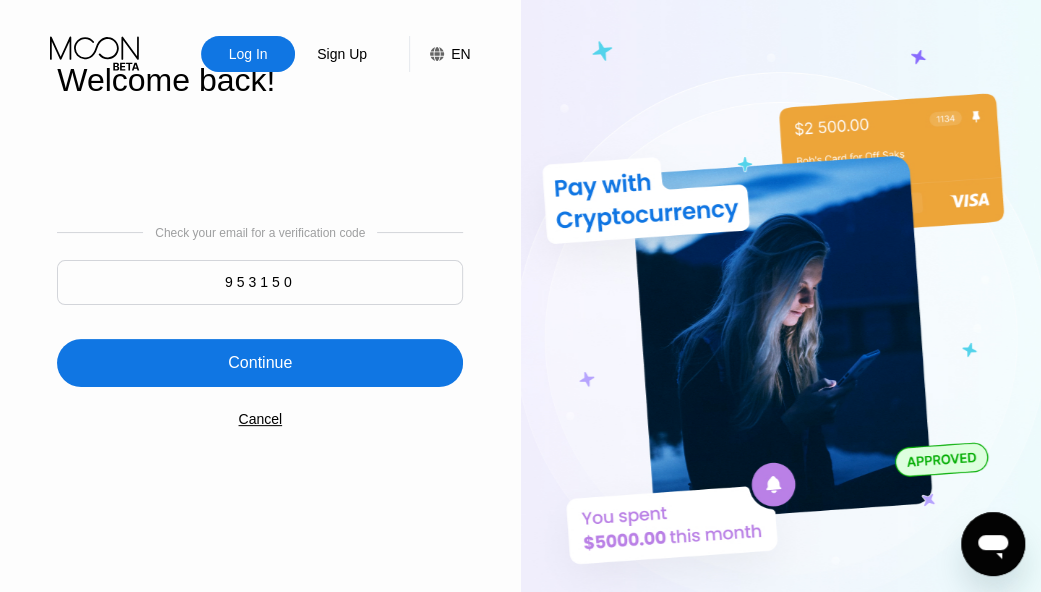 type on "953150" 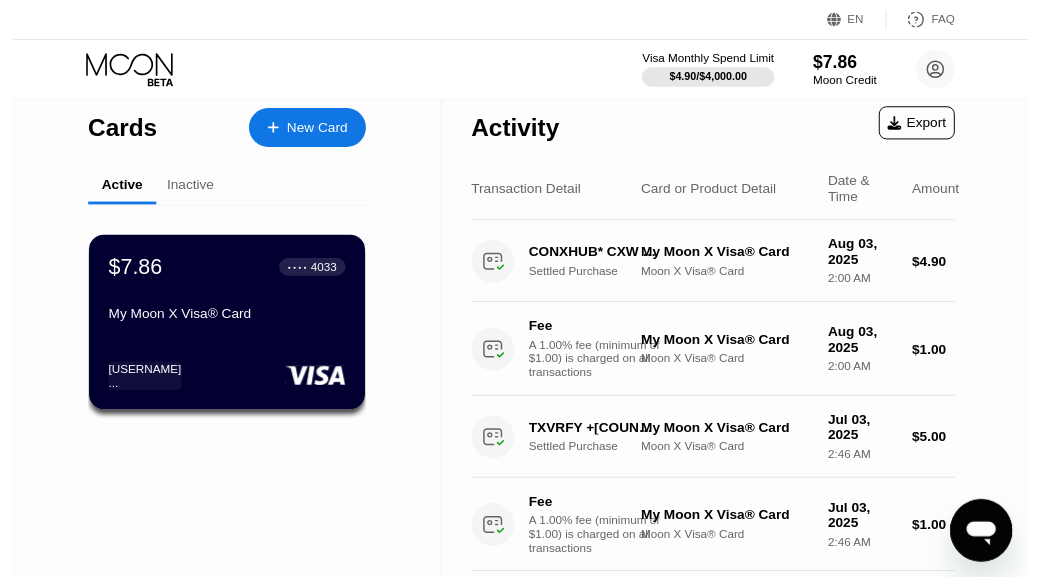 scroll, scrollTop: 0, scrollLeft: 0, axis: both 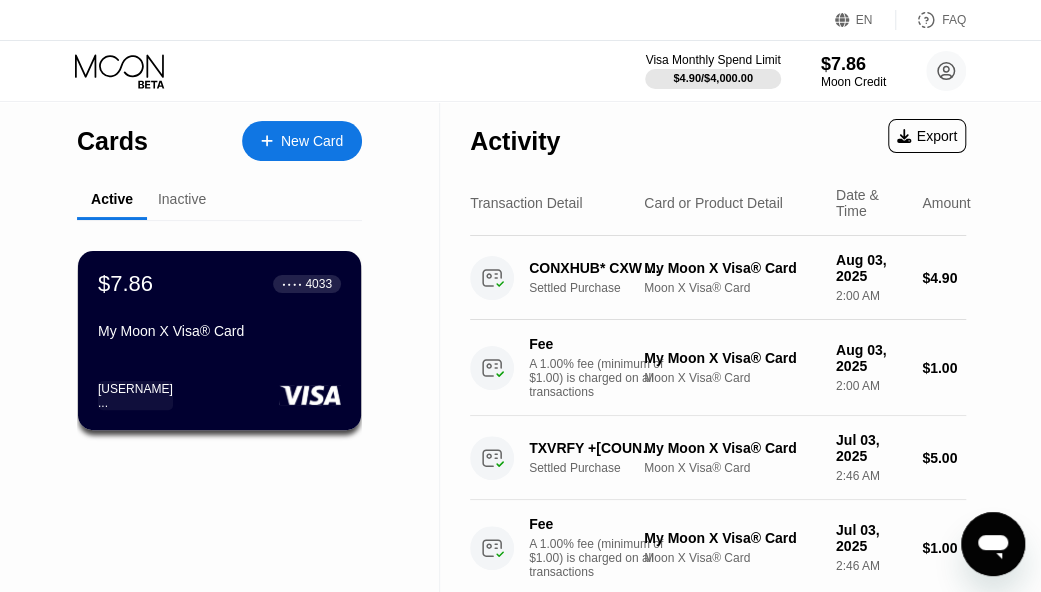 click on "New Card" at bounding box center (312, 141) 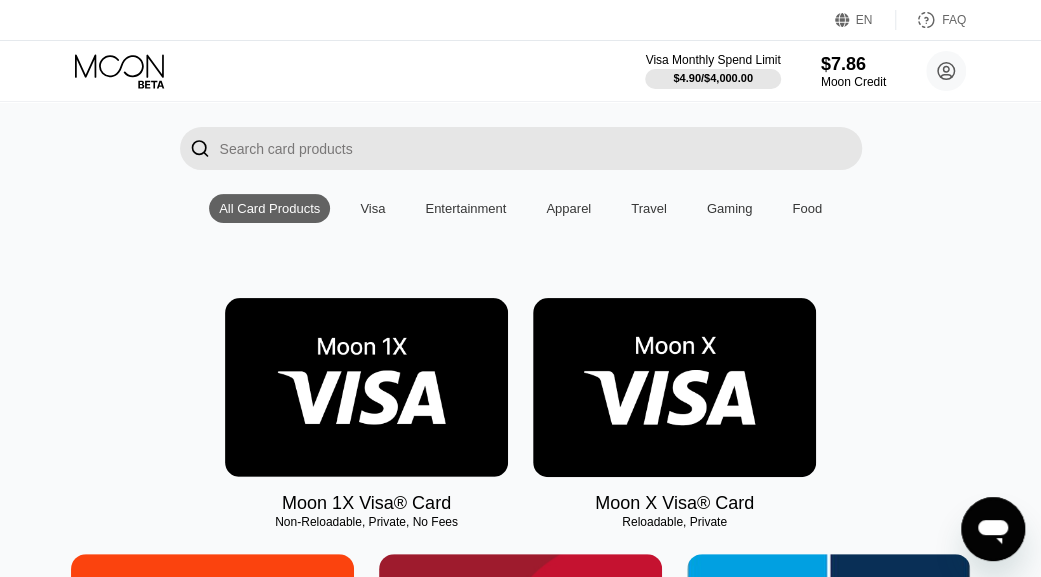 scroll, scrollTop: 300, scrollLeft: 0, axis: vertical 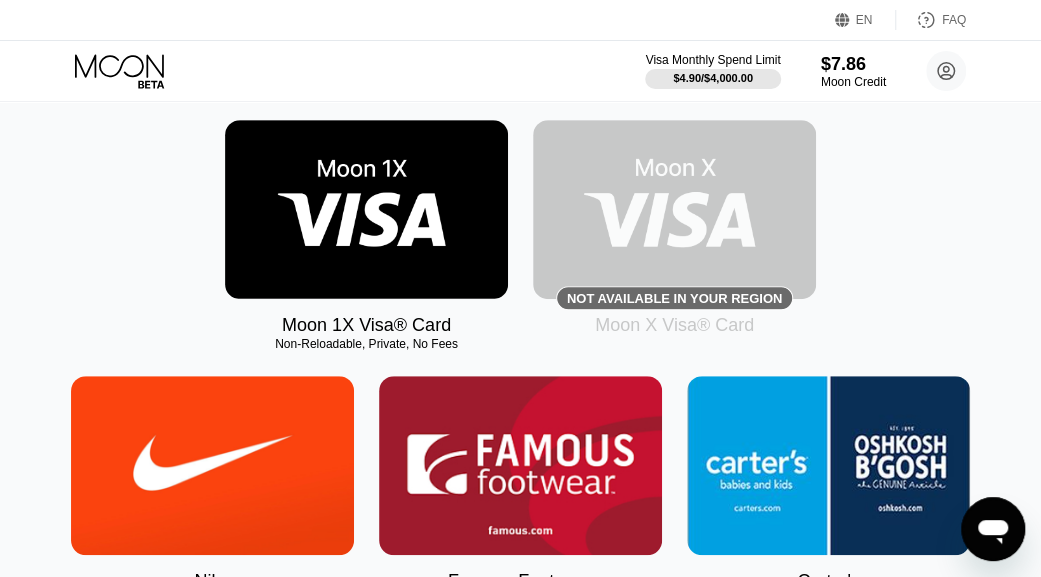 click on "Moon 1X Visa® Card Non-Reloadable, Private, No Fees Not available in your region Moon X Visa® Card" at bounding box center [521, 228] 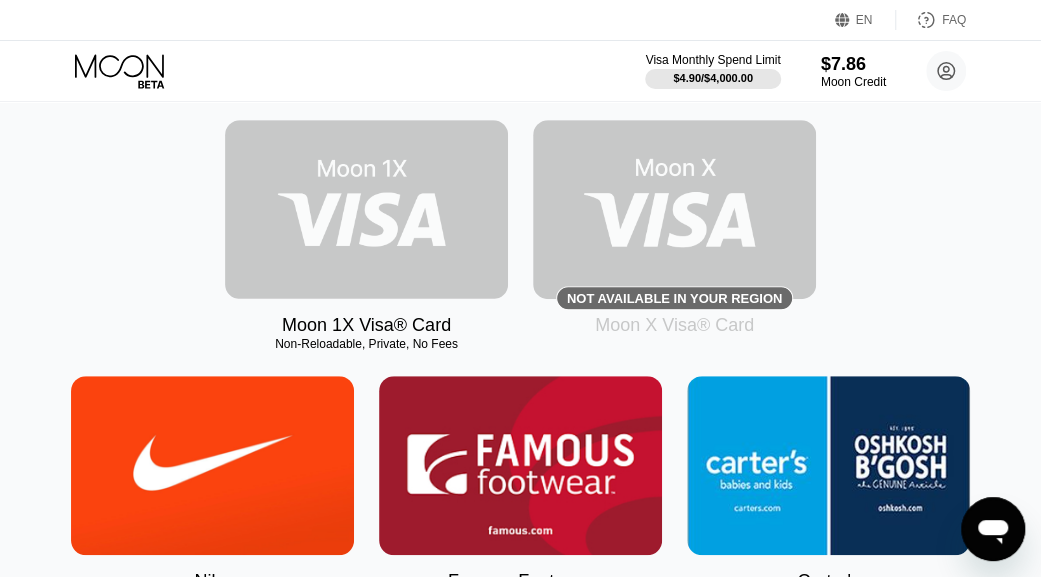 click at bounding box center [366, 209] 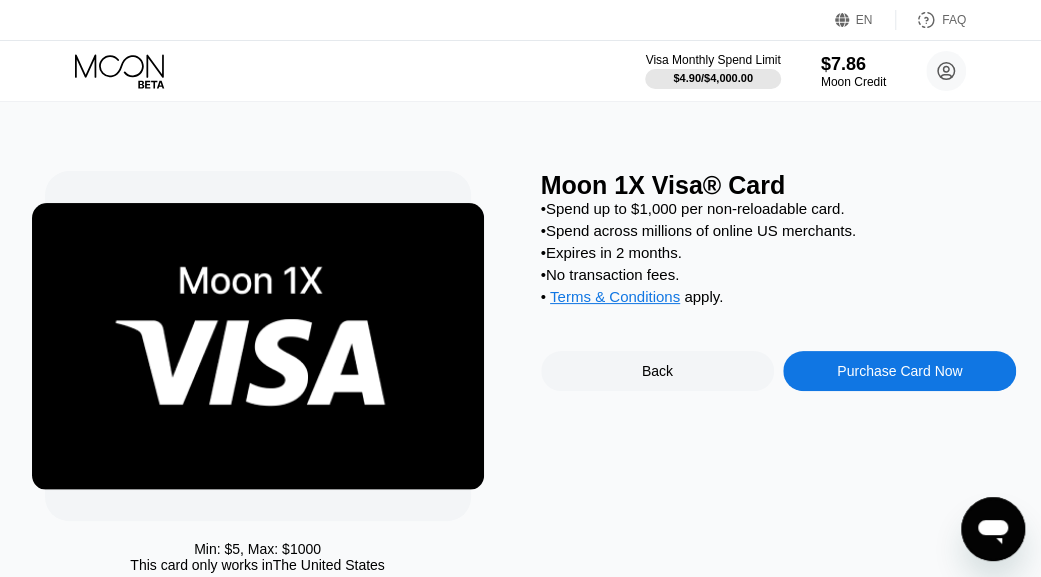 scroll, scrollTop: 0, scrollLeft: 0, axis: both 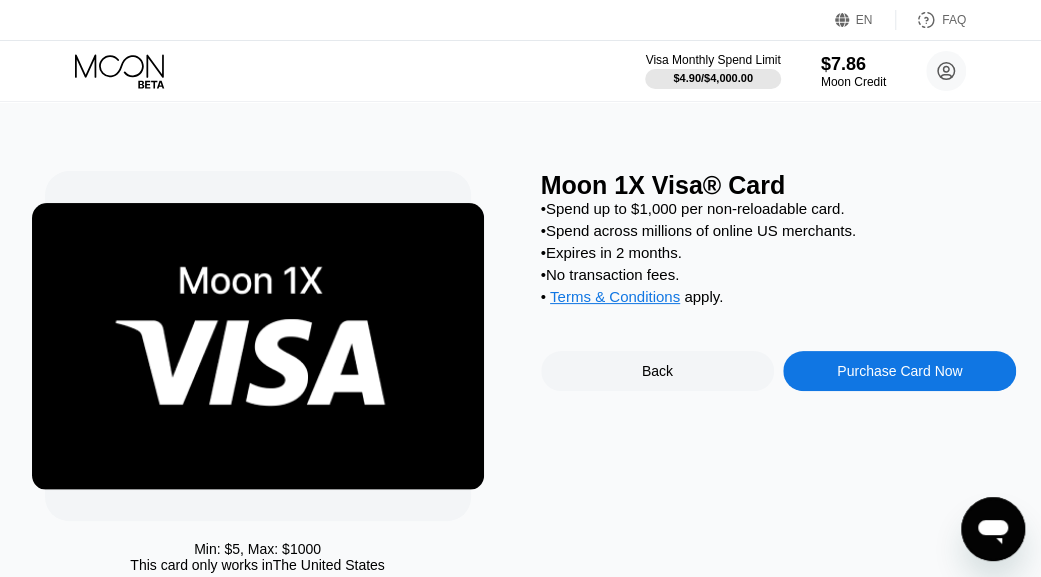 click 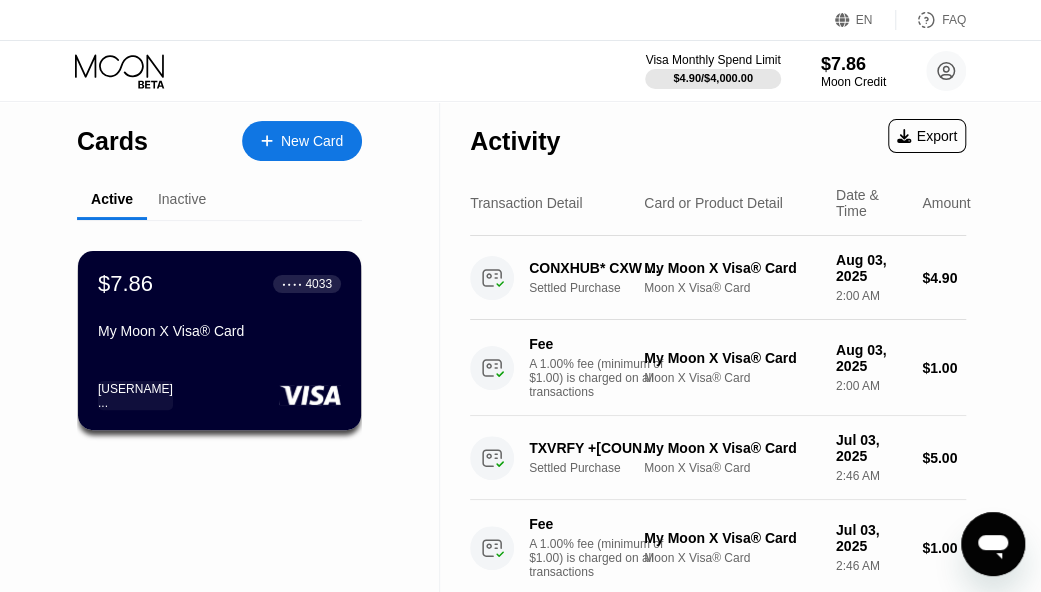 click on "New Card" at bounding box center (312, 141) 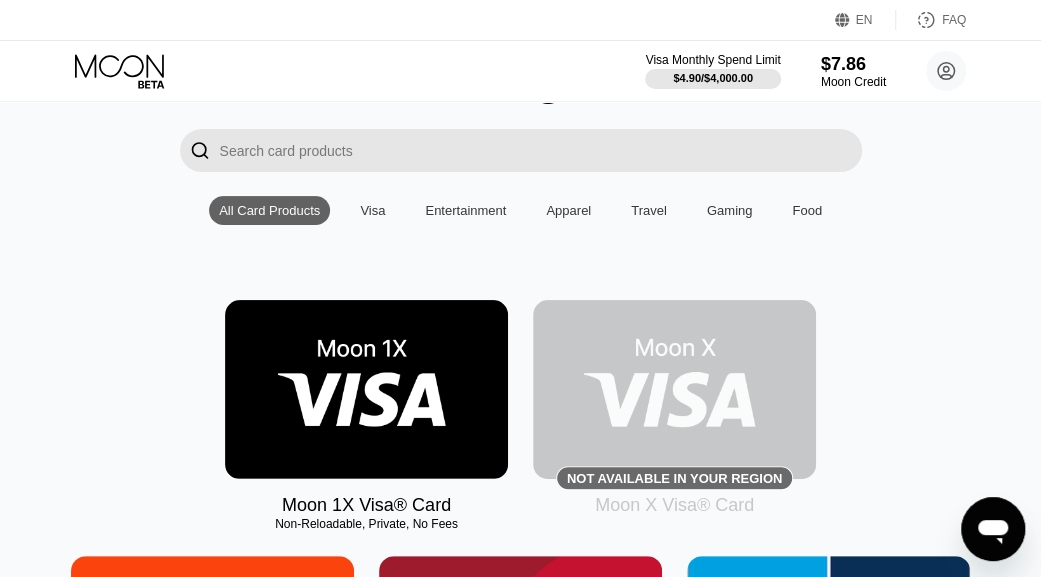 scroll, scrollTop: 300, scrollLeft: 0, axis: vertical 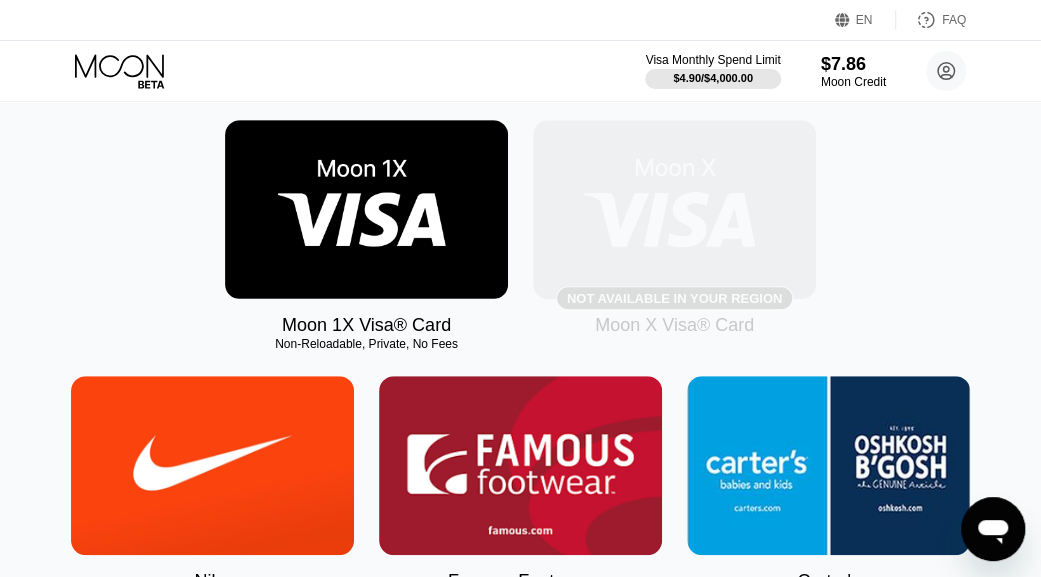 click at bounding box center (674, 209) 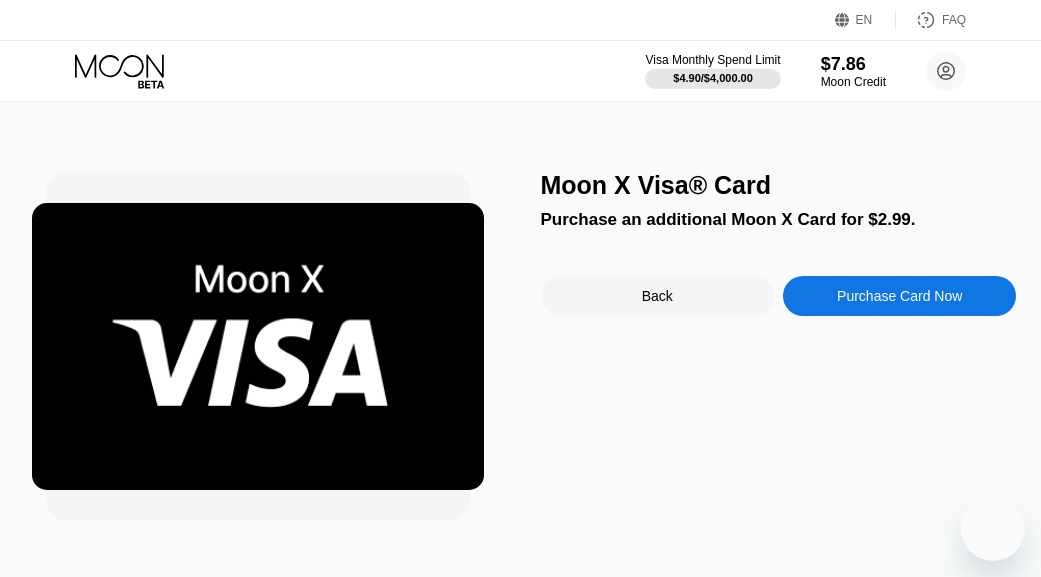 scroll, scrollTop: 0, scrollLeft: 0, axis: both 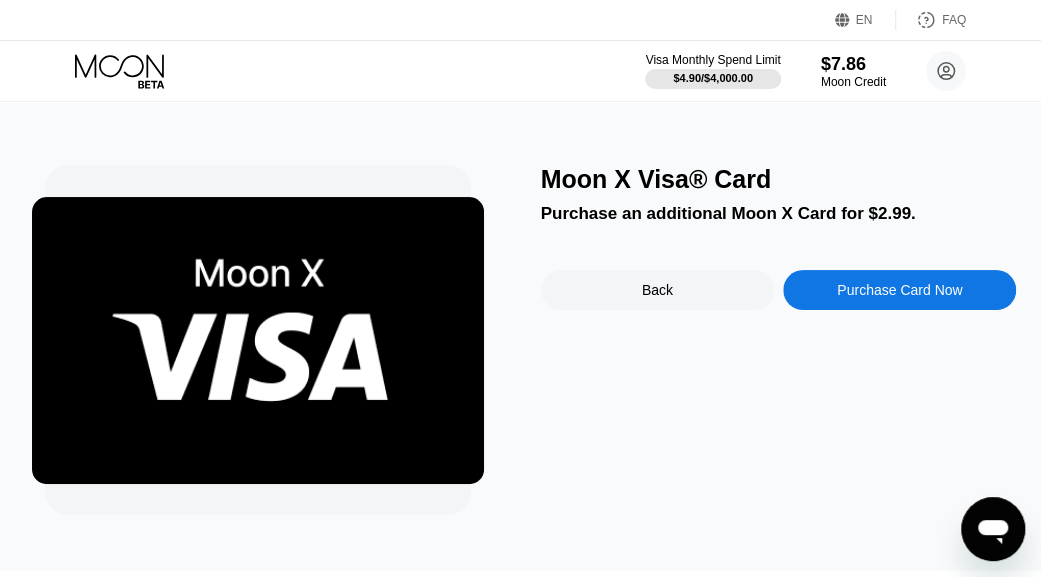 click on "Visa Monthly Spend Limit $4.90 / $4,000.00 $7.86 Moon Credit mikee0010@mailfence.com  Home Settings Support Careers About Us Log out Privacy policy Terms" at bounding box center [520, 71] 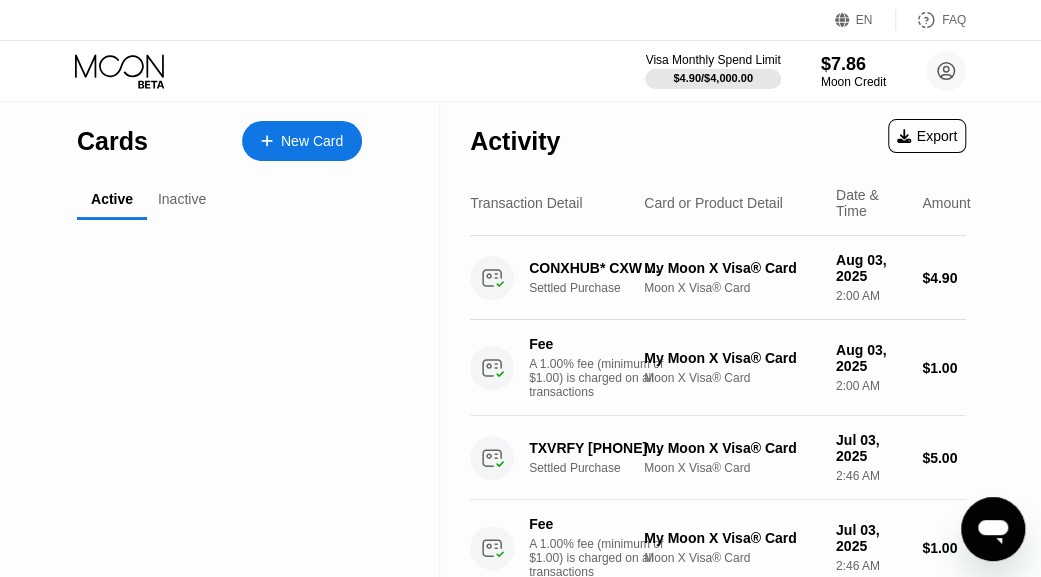 scroll, scrollTop: 0, scrollLeft: 0, axis: both 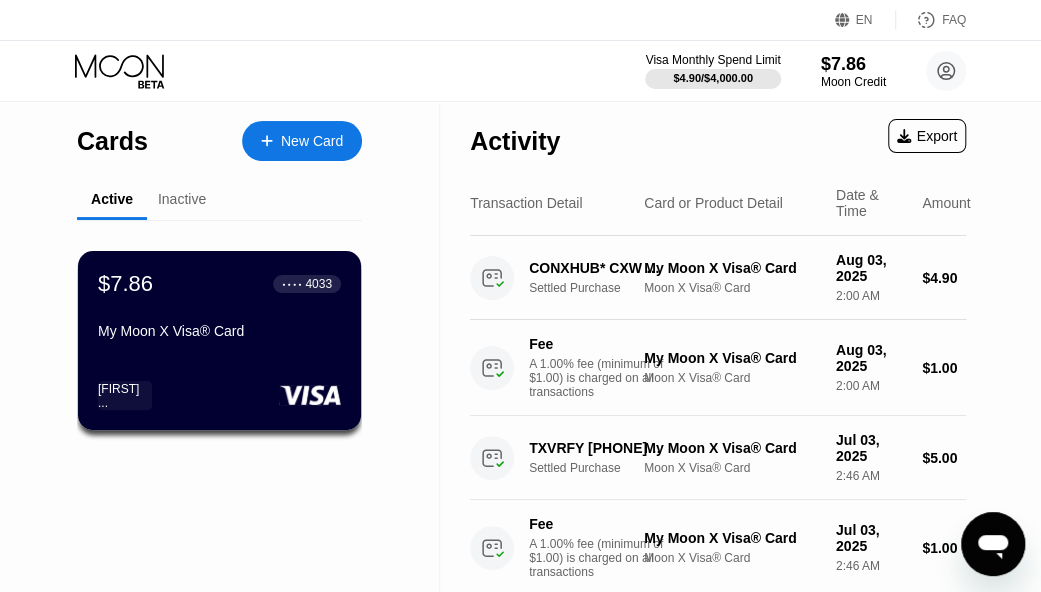 click on "New Card" at bounding box center [312, 141] 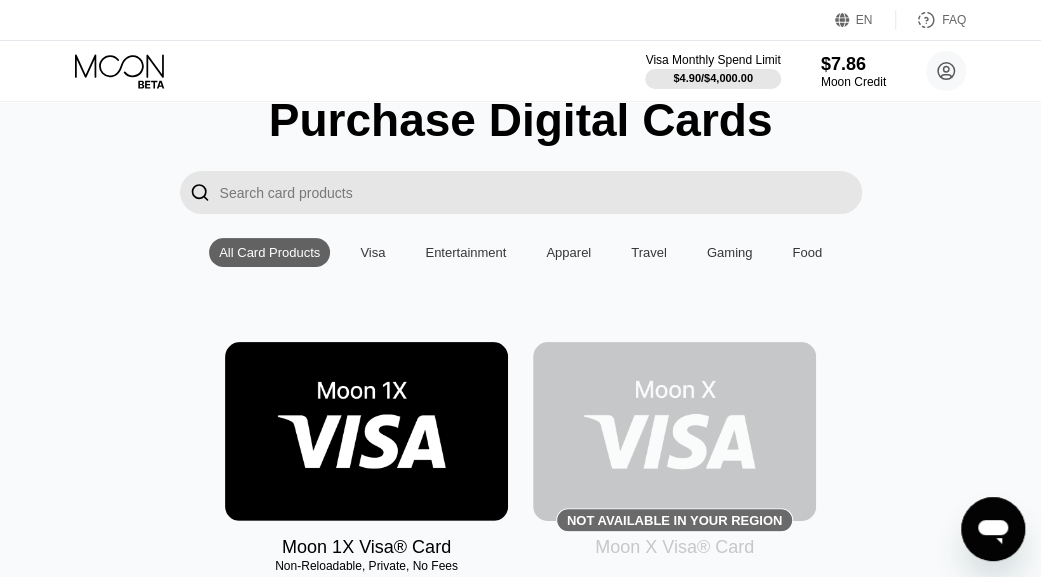 scroll, scrollTop: 200, scrollLeft: 0, axis: vertical 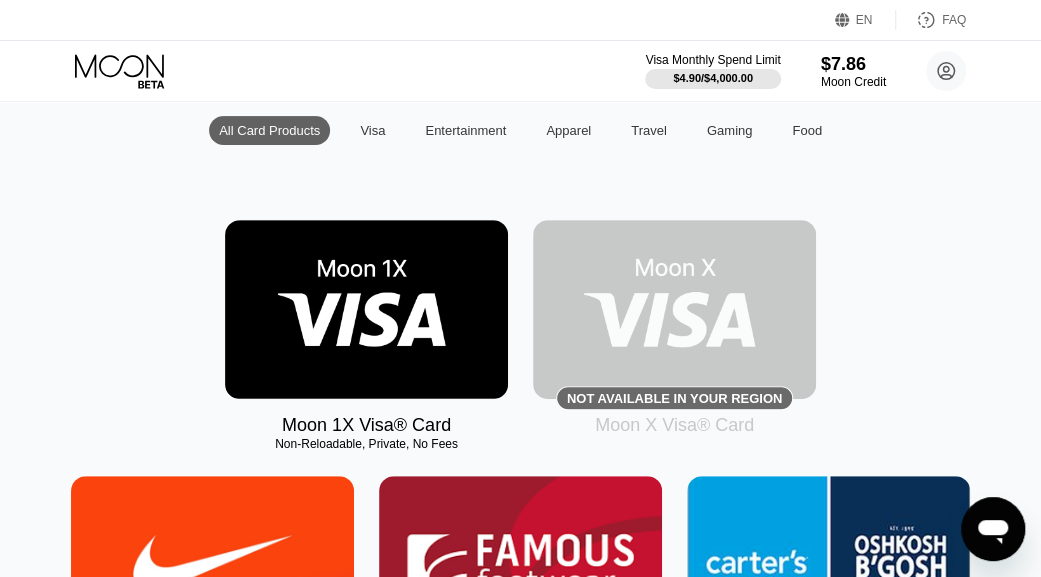 click at bounding box center [674, 309] 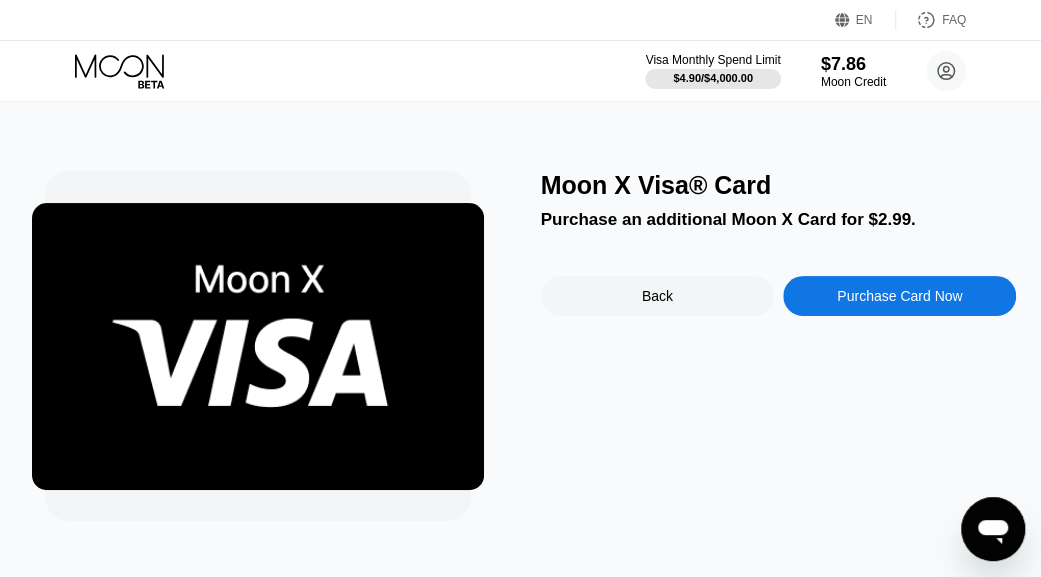 scroll, scrollTop: 0, scrollLeft: 0, axis: both 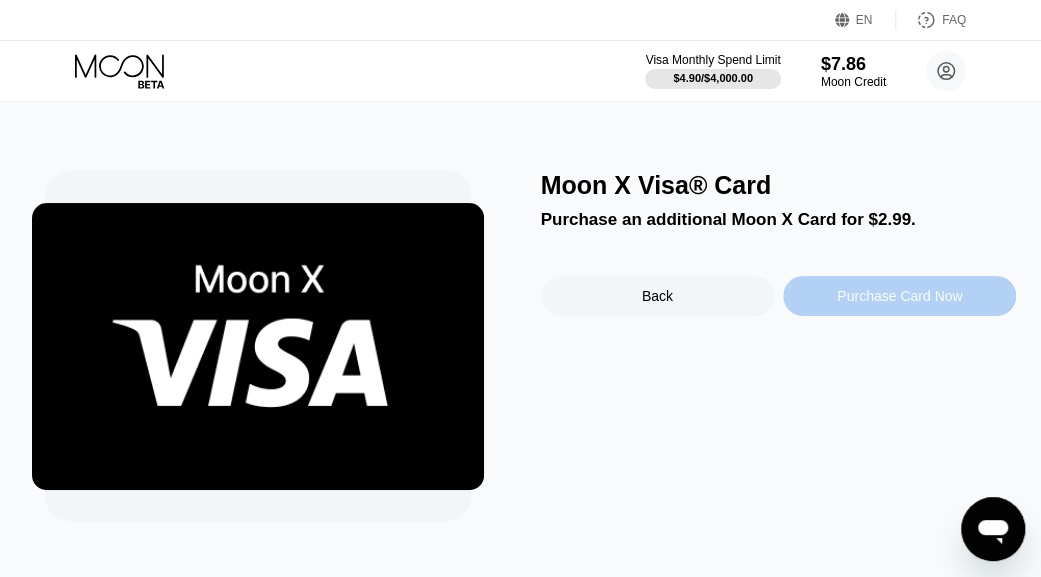 click on "Purchase Card Now" at bounding box center (899, 296) 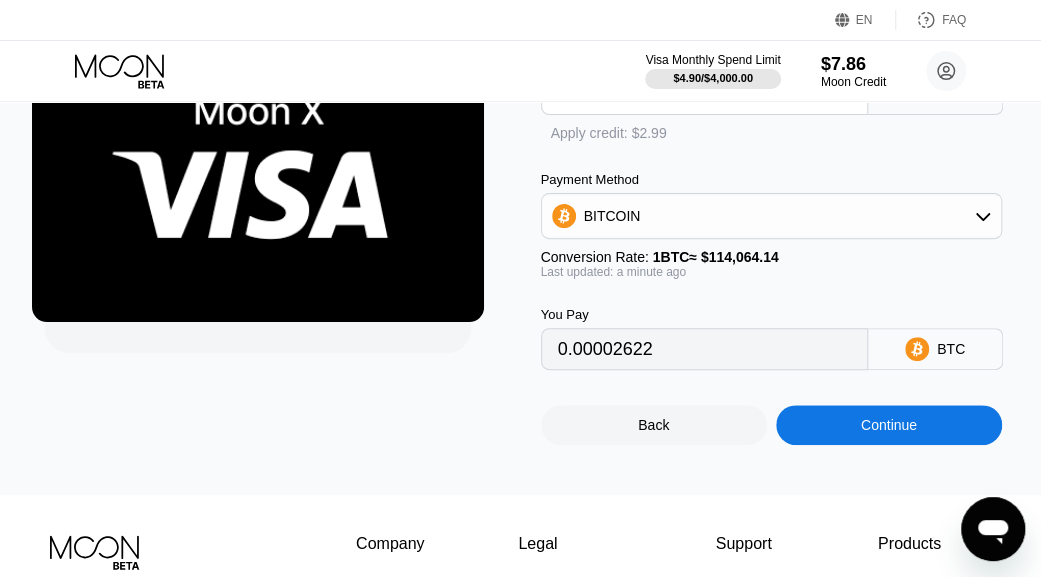 scroll, scrollTop: 200, scrollLeft: 0, axis: vertical 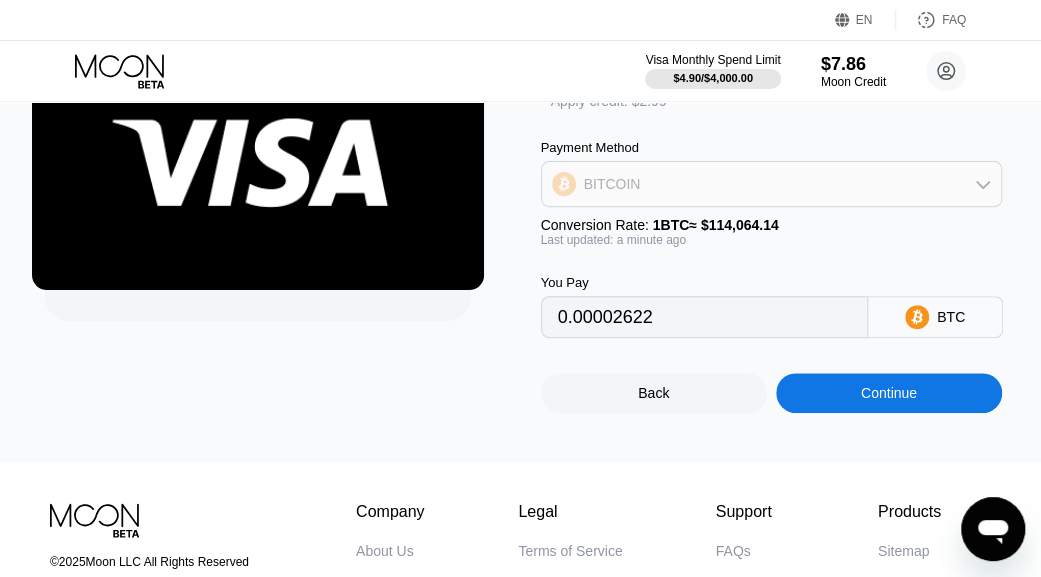 click on "BITCOIN" at bounding box center (612, 184) 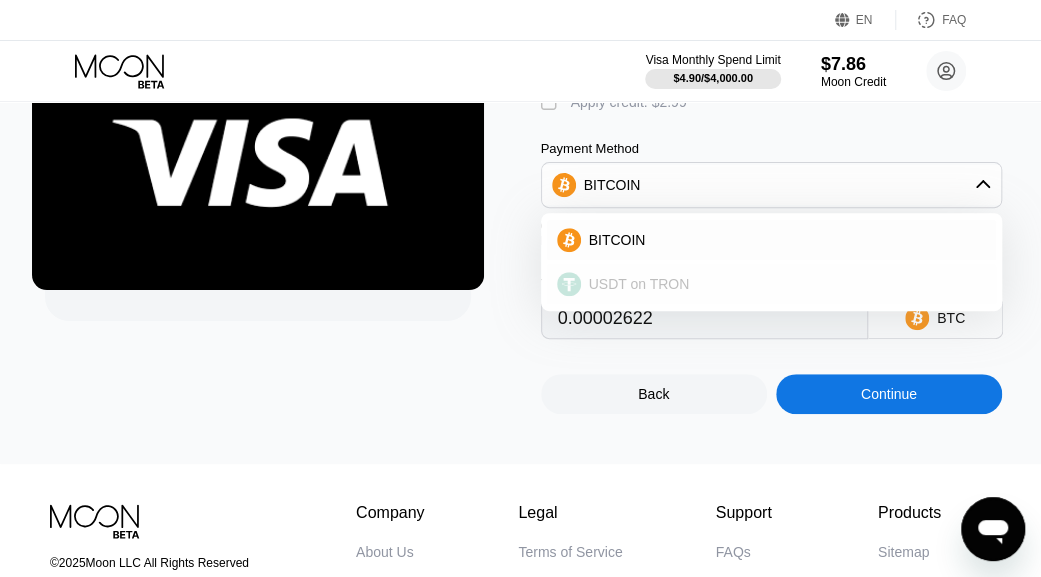 click on "USDT on TRON" at bounding box center [639, 284] 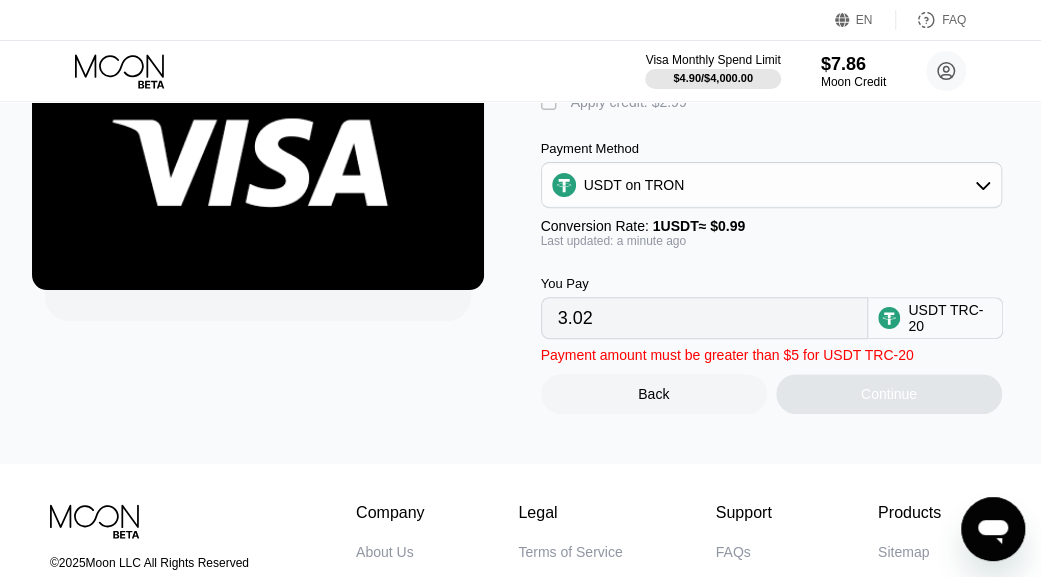scroll, scrollTop: 100, scrollLeft: 0, axis: vertical 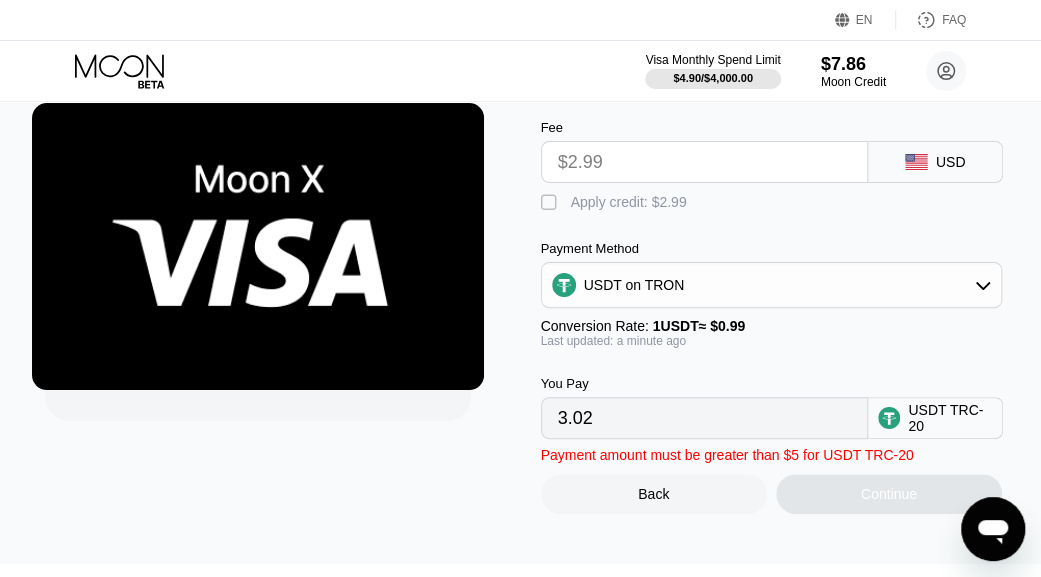 click on "" at bounding box center [551, 203] 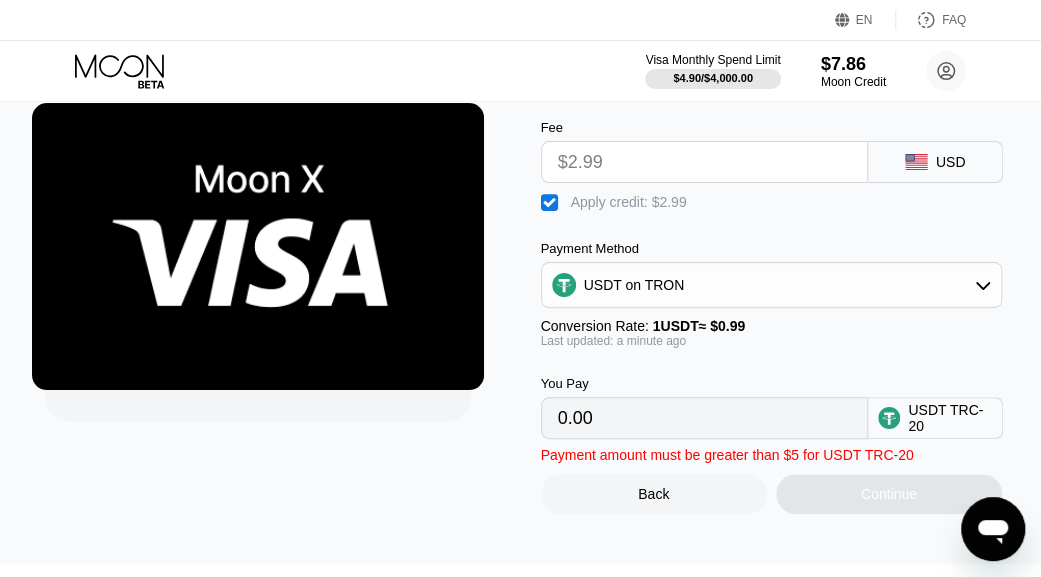 click on "USDT on TRON" at bounding box center (771, 285) 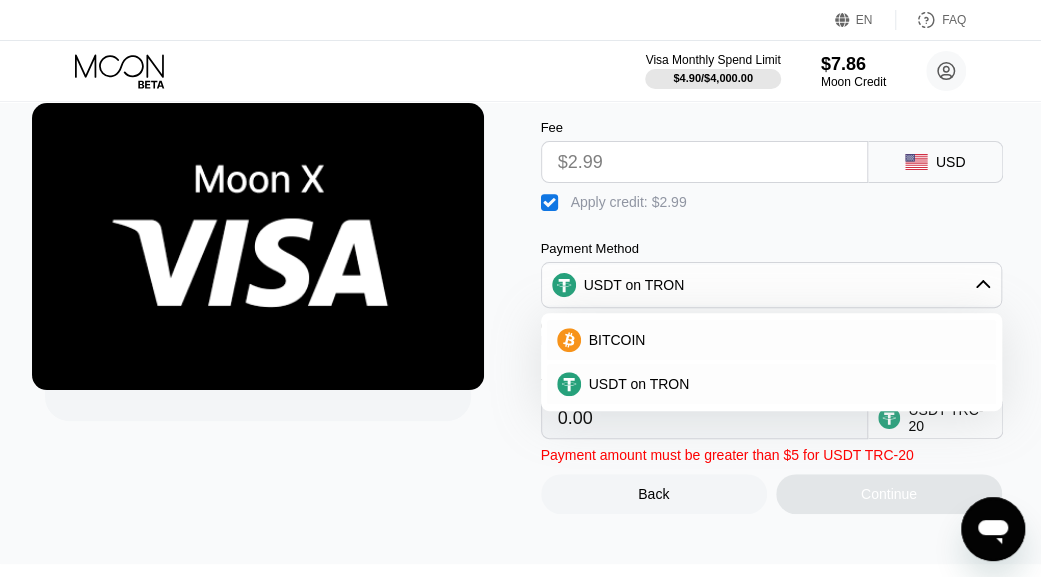 click on "USDT on TRON" at bounding box center [771, 285] 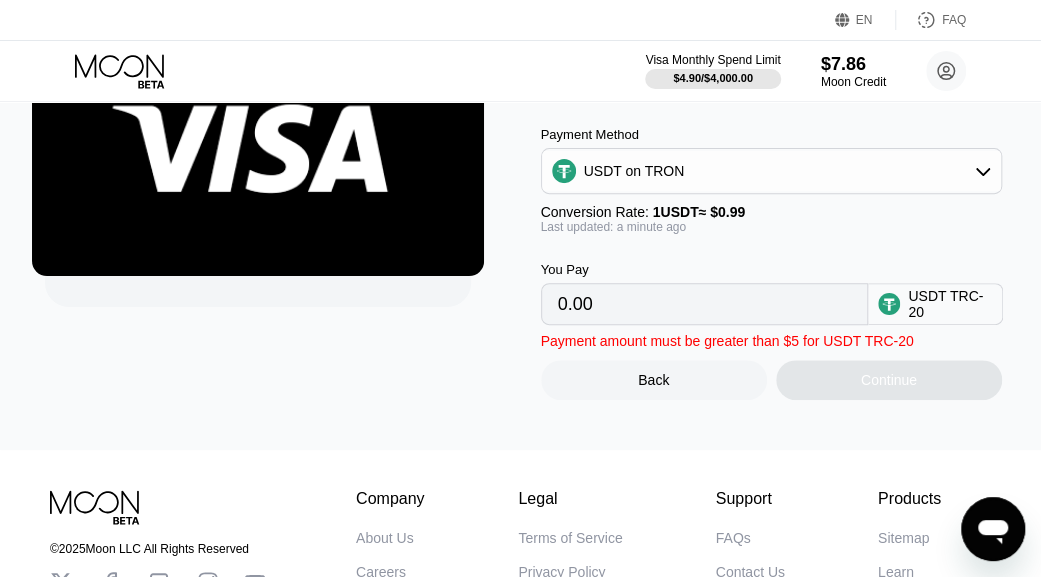 scroll, scrollTop: 100, scrollLeft: 0, axis: vertical 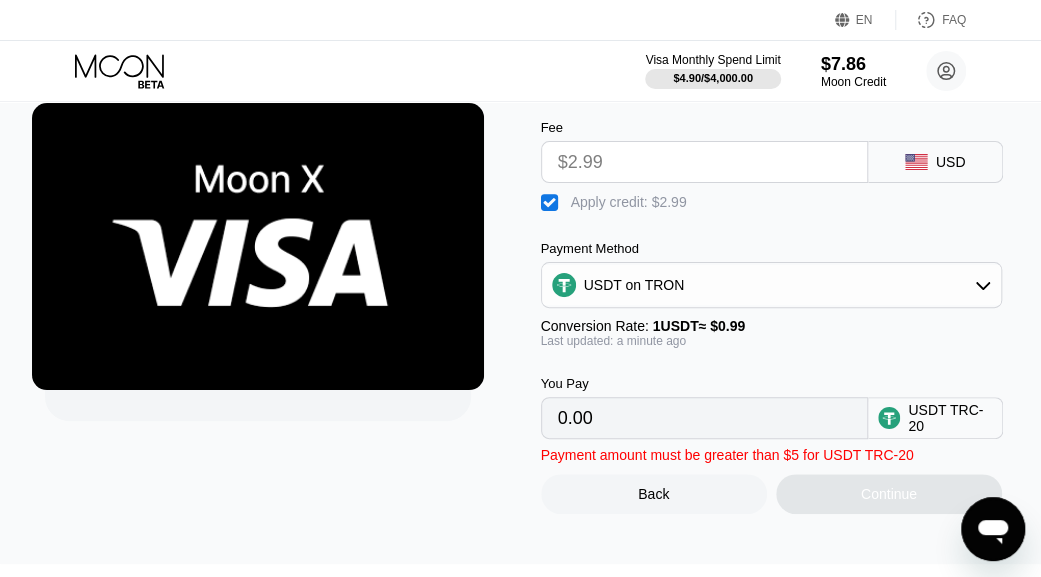 click on "USDT on TRON" at bounding box center (771, 285) 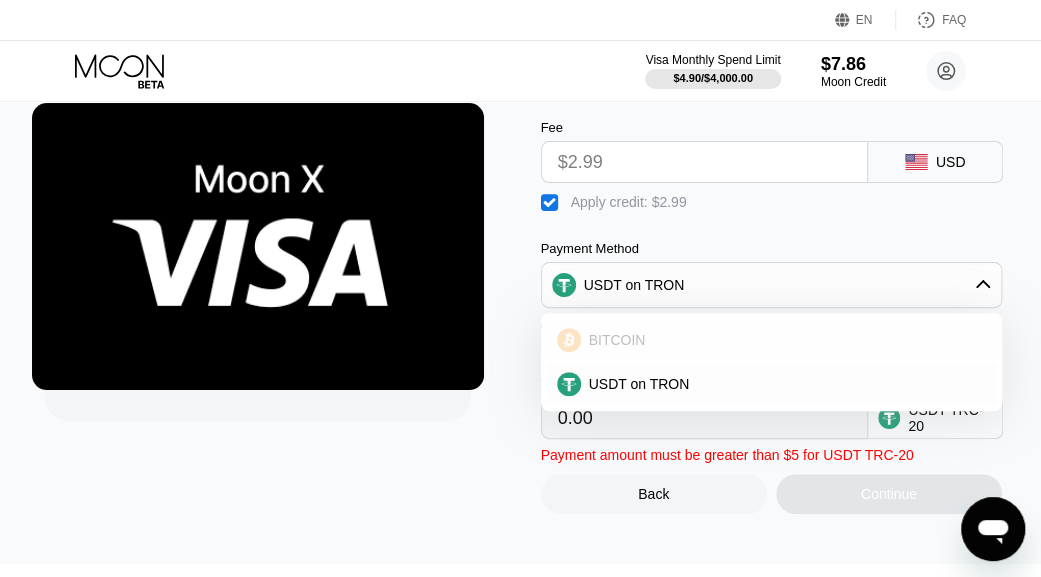 click on "BITCOIN" at bounding box center [783, 340] 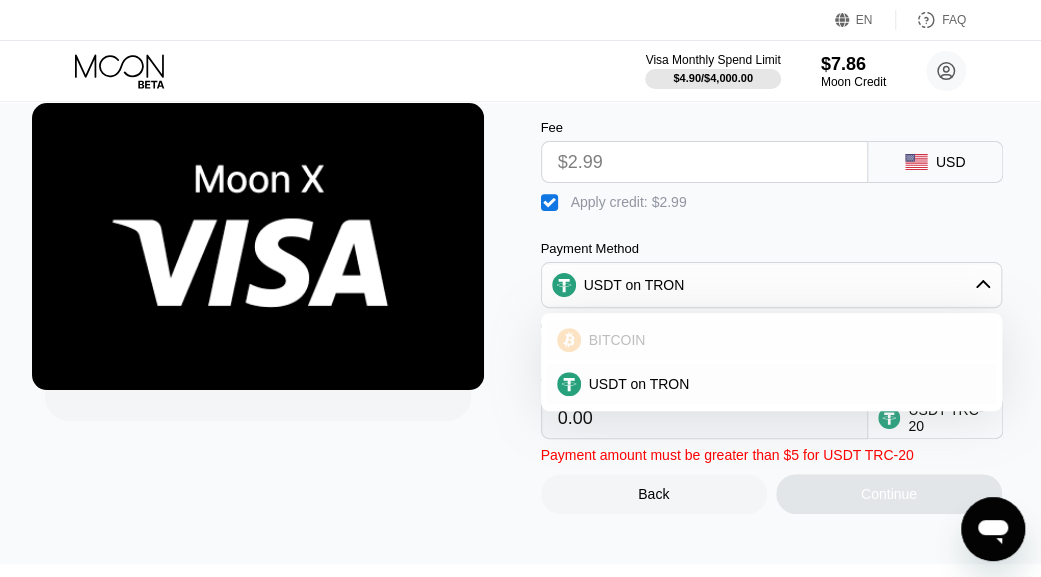 type on "0" 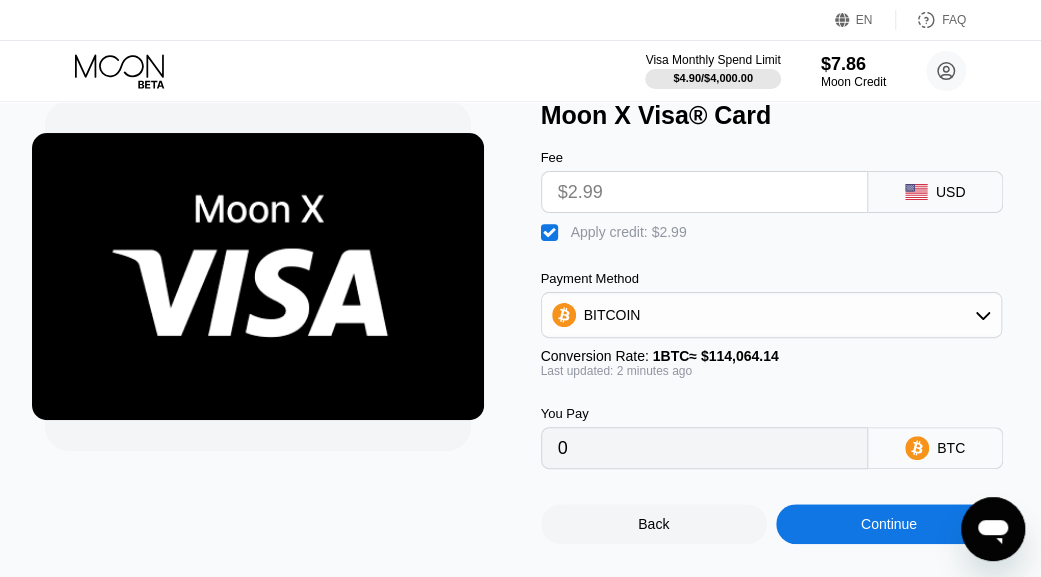 scroll, scrollTop: 100, scrollLeft: 0, axis: vertical 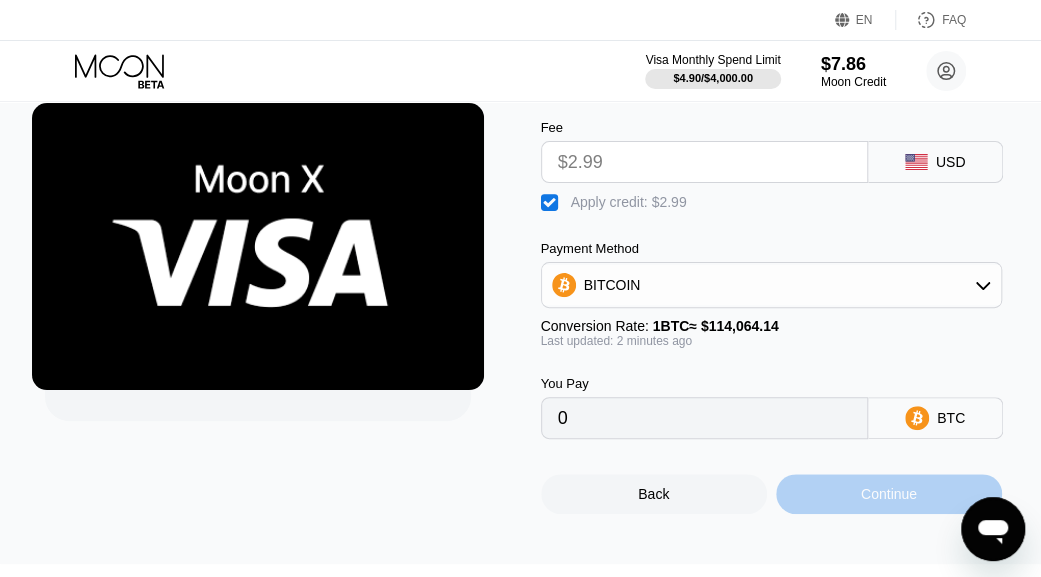 click on "Continue" at bounding box center [889, 494] 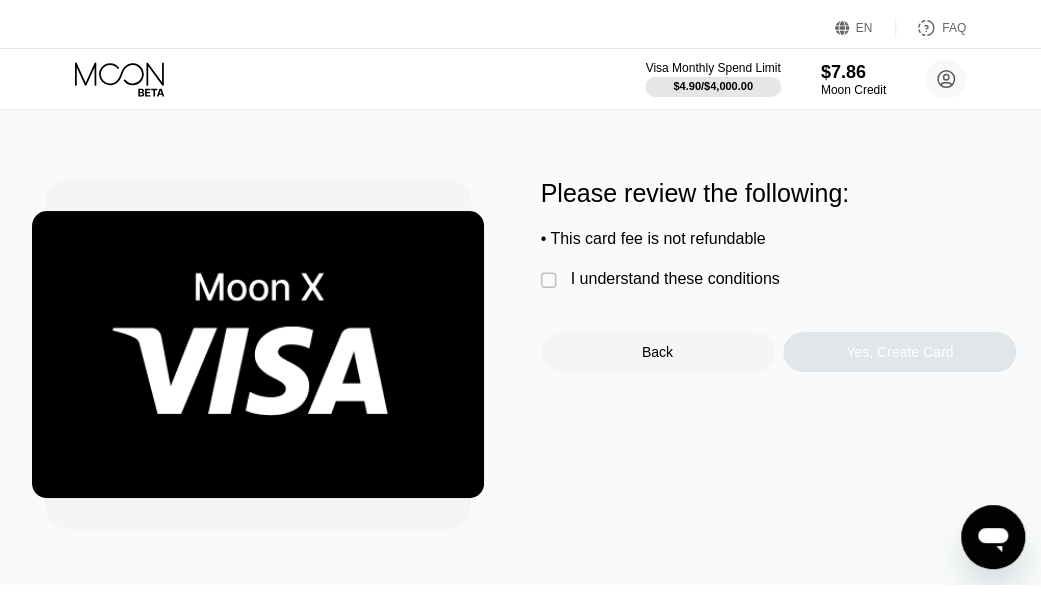 scroll, scrollTop: 0, scrollLeft: 0, axis: both 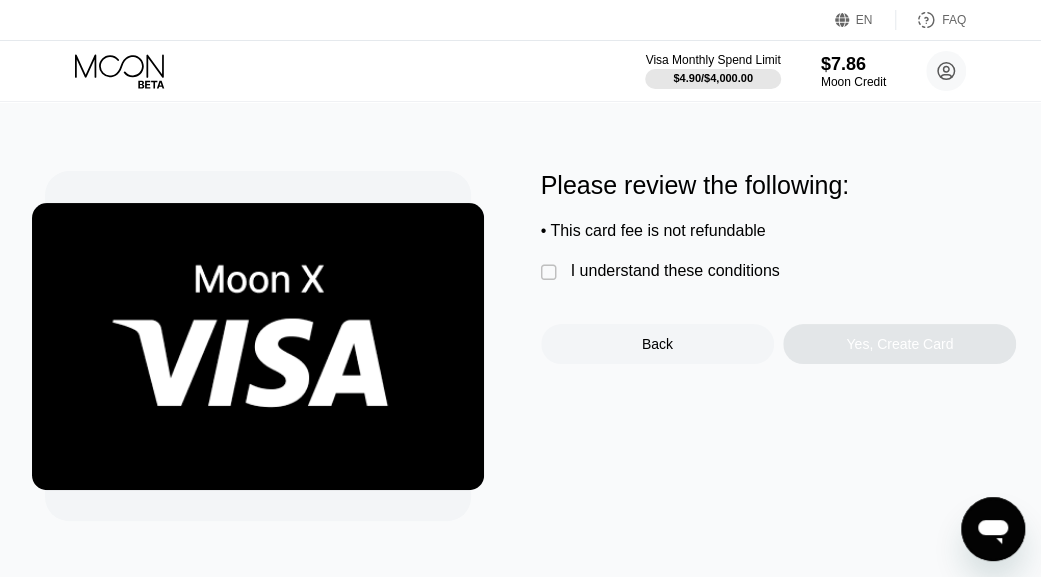 click on "" at bounding box center (551, 273) 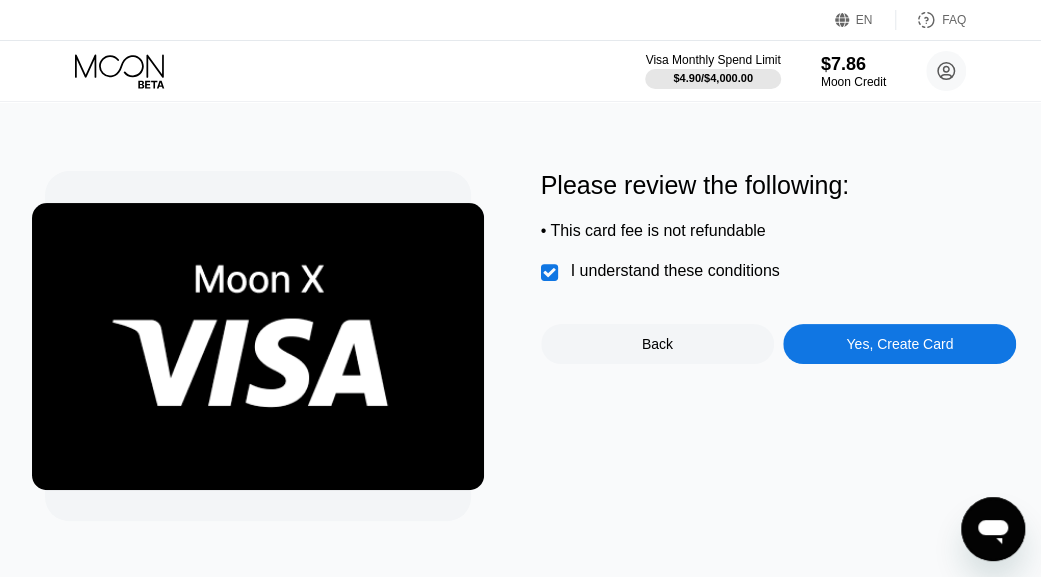 click on "Yes, Create Card" at bounding box center (899, 344) 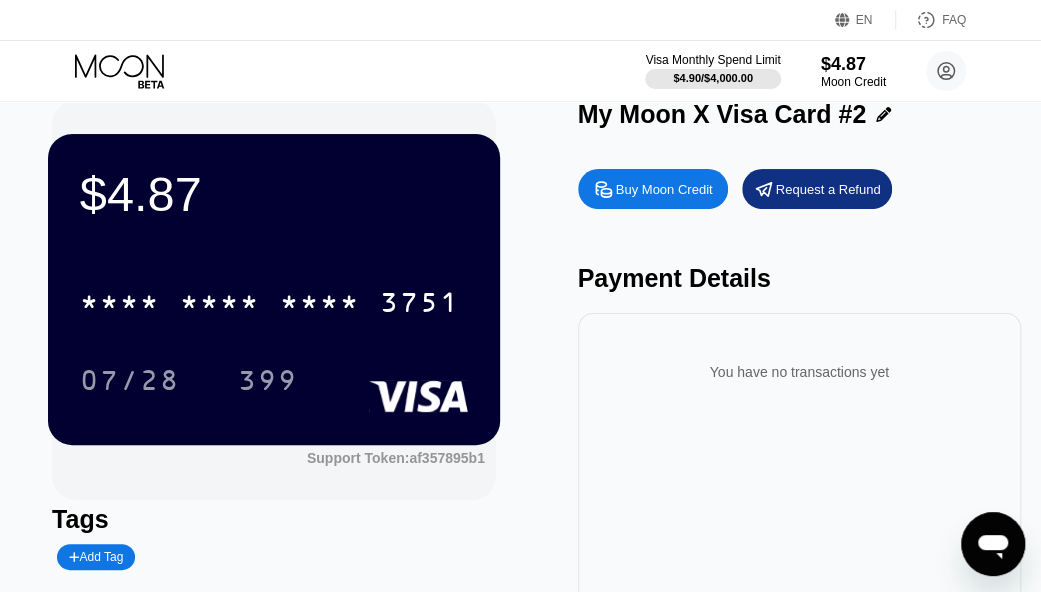 scroll, scrollTop: 0, scrollLeft: 0, axis: both 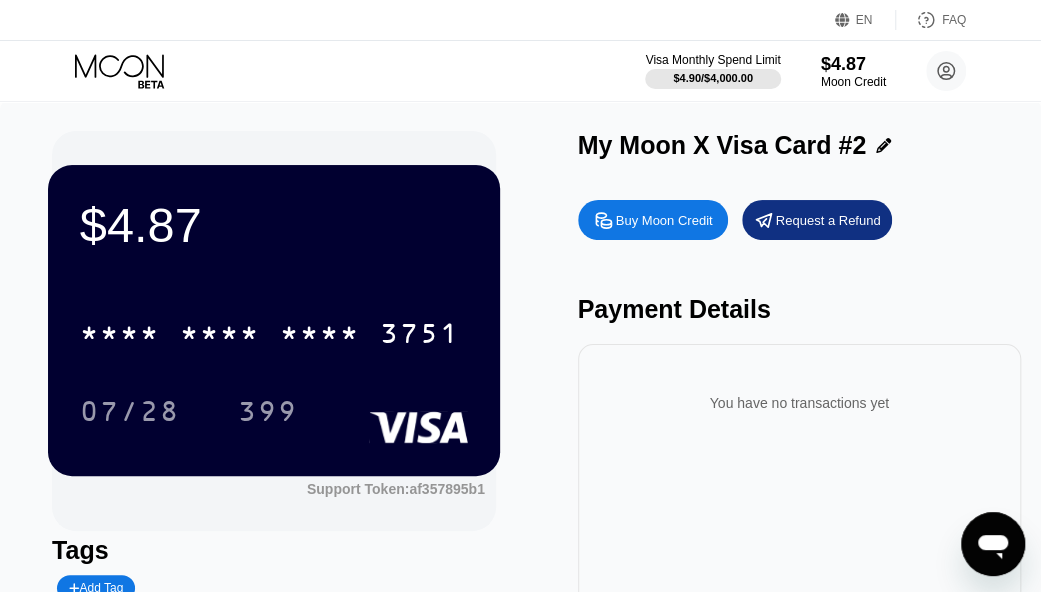 click 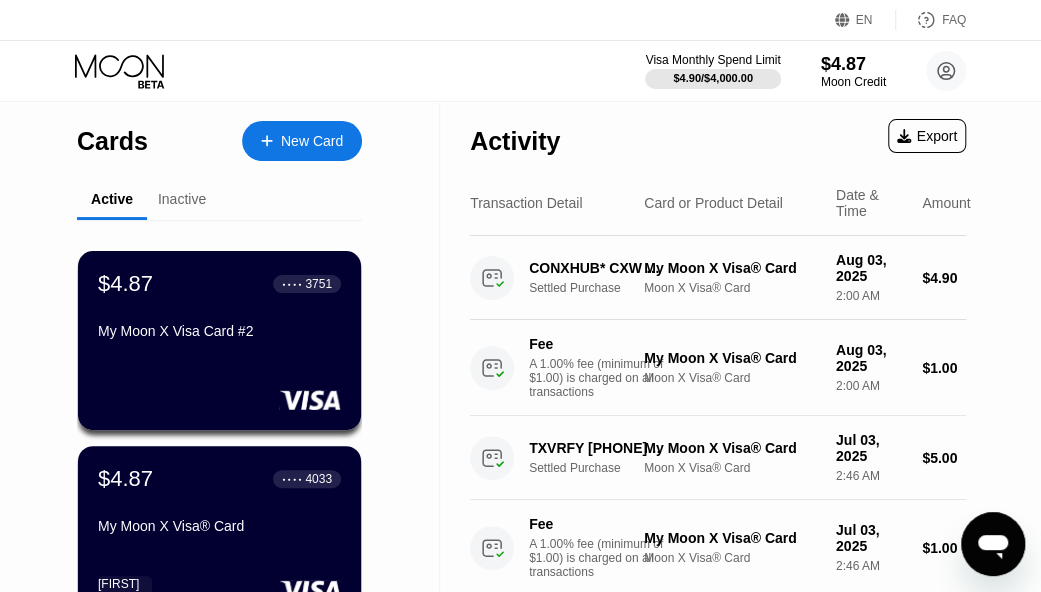 scroll, scrollTop: 100, scrollLeft: 0, axis: vertical 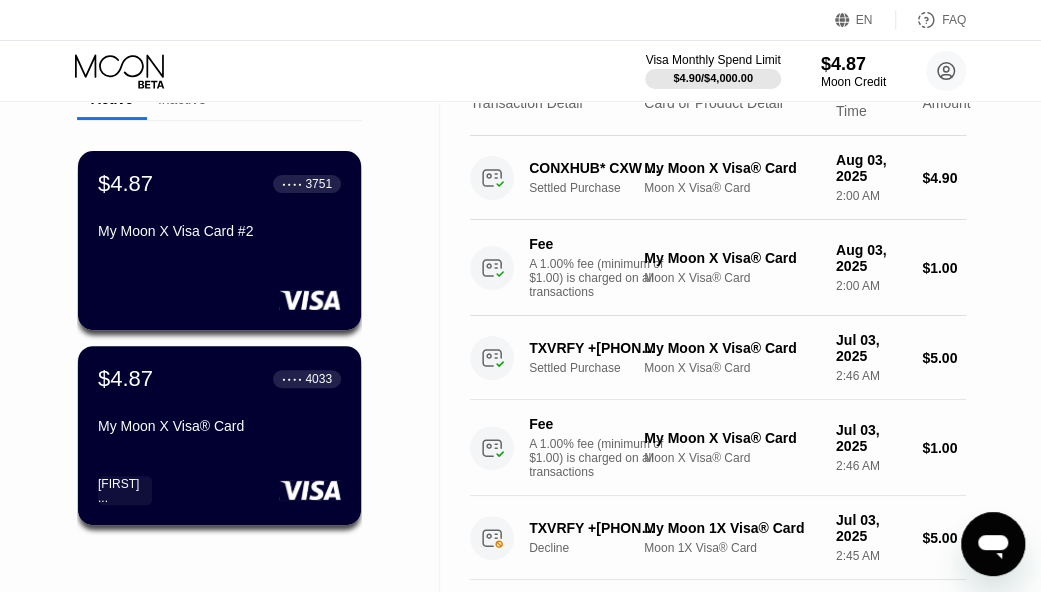 click on "Cards    New Card Active Inactive $4.87 ● ● ● ● 3751 My Moon X Visa Card #2 $4.87 ● ● ● ● 4033 My Moon X Visa® Card MIKE ... $0.28 ● ● ● ● 9566 My Moon 1X Visa® Card MIKE ...  Expired" at bounding box center (220, 873) 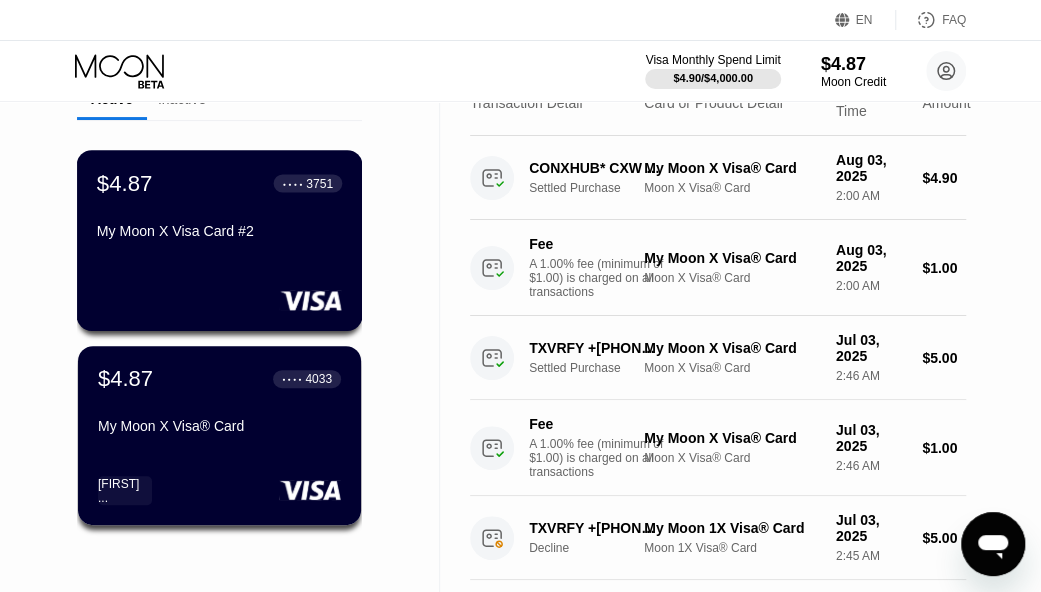 click on "My Moon X Visa Card #2" at bounding box center [219, 231] 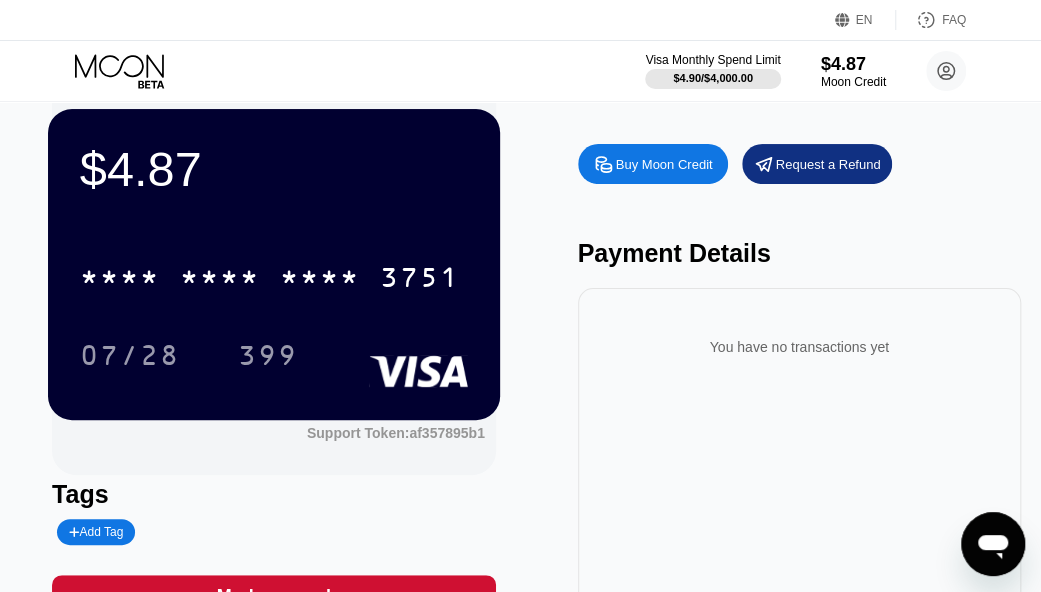 scroll, scrollTop: 100, scrollLeft: 0, axis: vertical 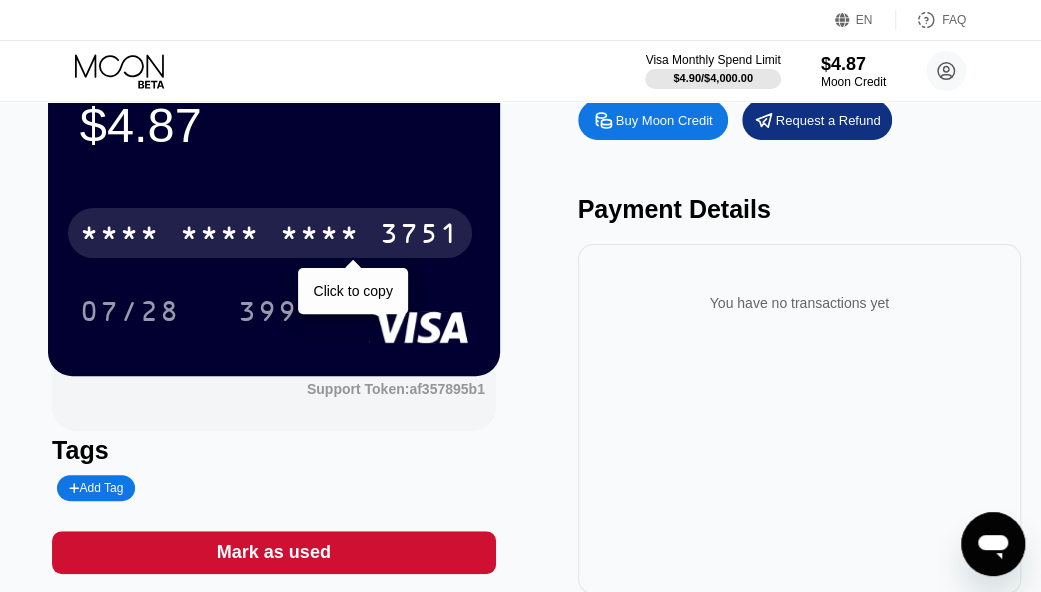 click on "* * * *" at bounding box center [320, 236] 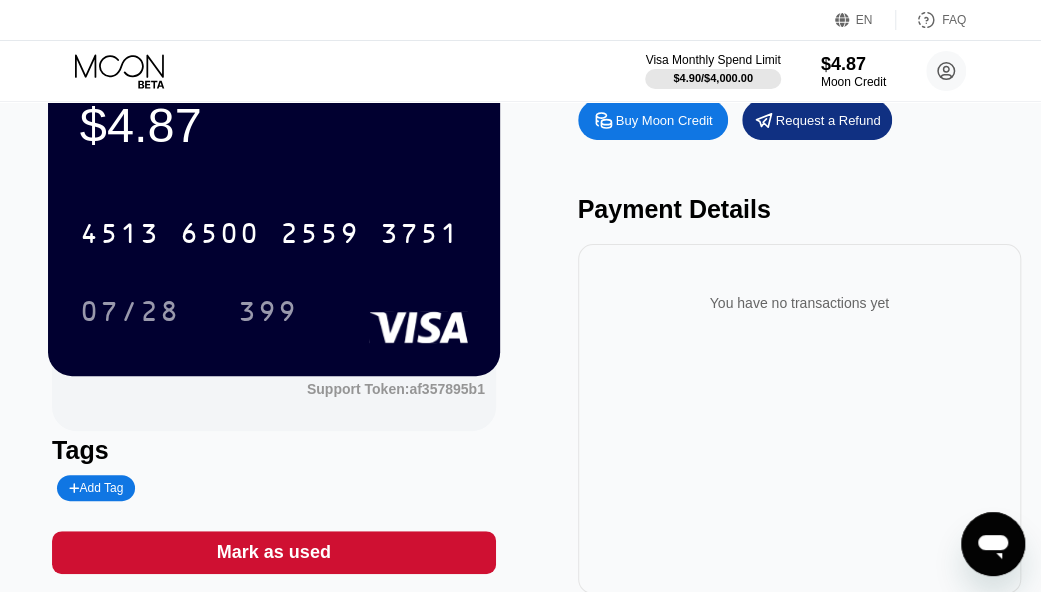 click on "$4.87 4513 6500 2559 3751 07/28 399 Support Token:  af357895b1 Tags  Add Tag Mark as used My Moon X Visa Card #2 Buy Moon Credit Request a Refund Payment Details You have no transactions yet" at bounding box center (520, 312) 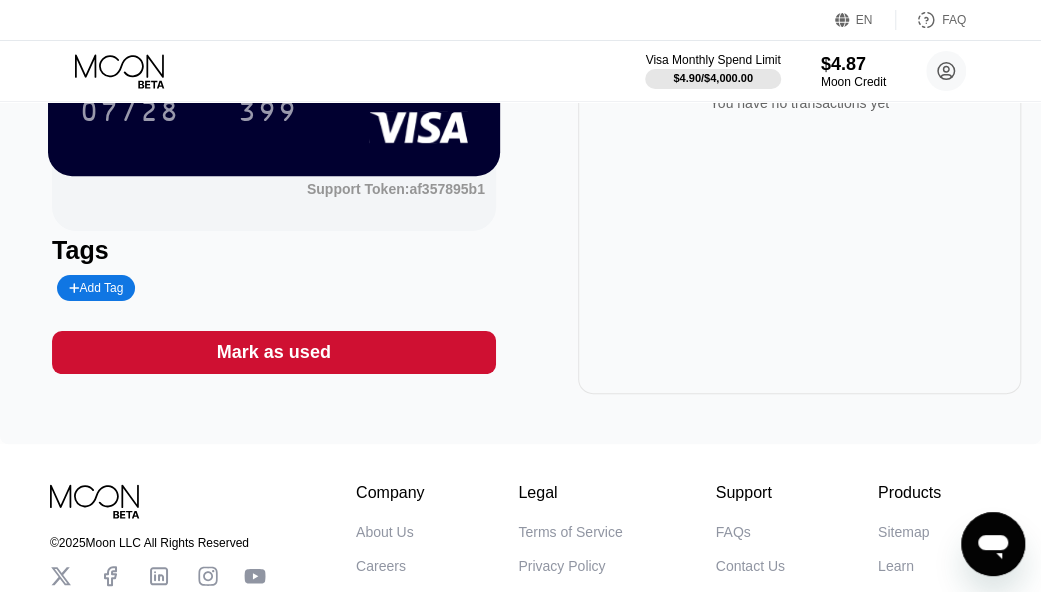 scroll, scrollTop: 0, scrollLeft: 0, axis: both 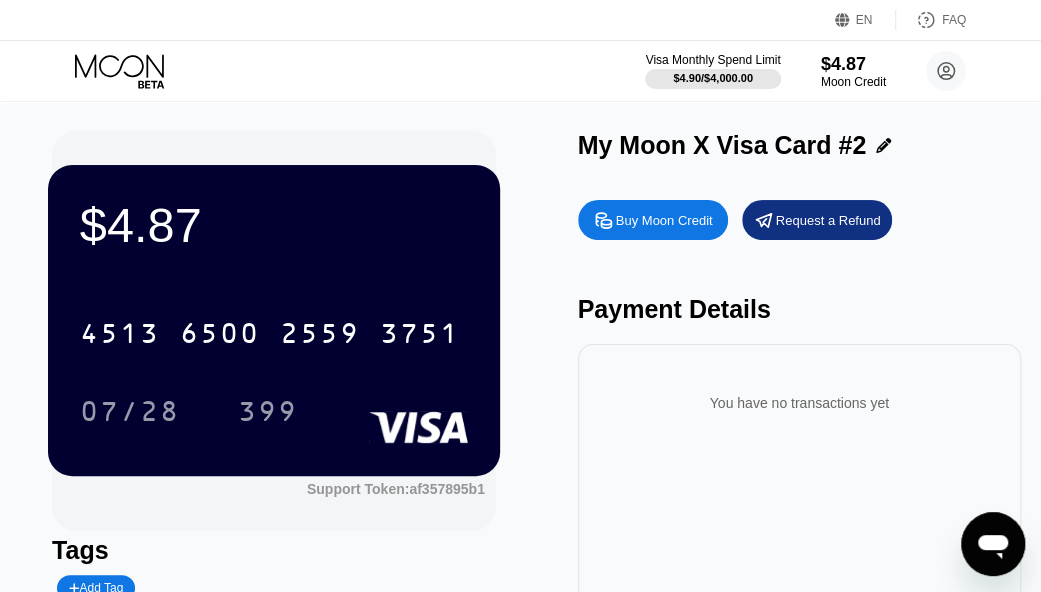 click 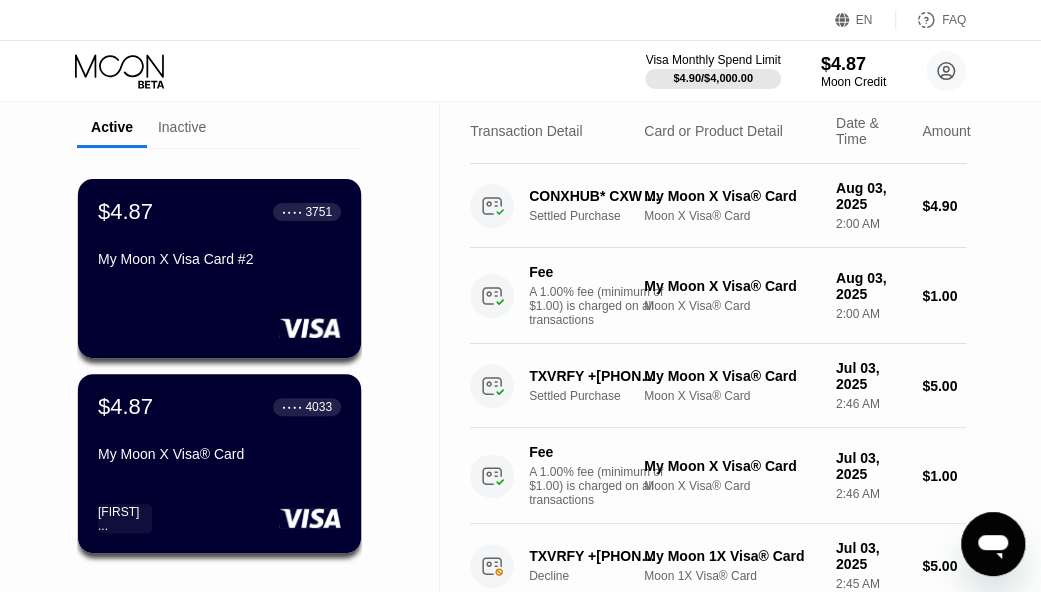 scroll, scrollTop: 200, scrollLeft: 0, axis: vertical 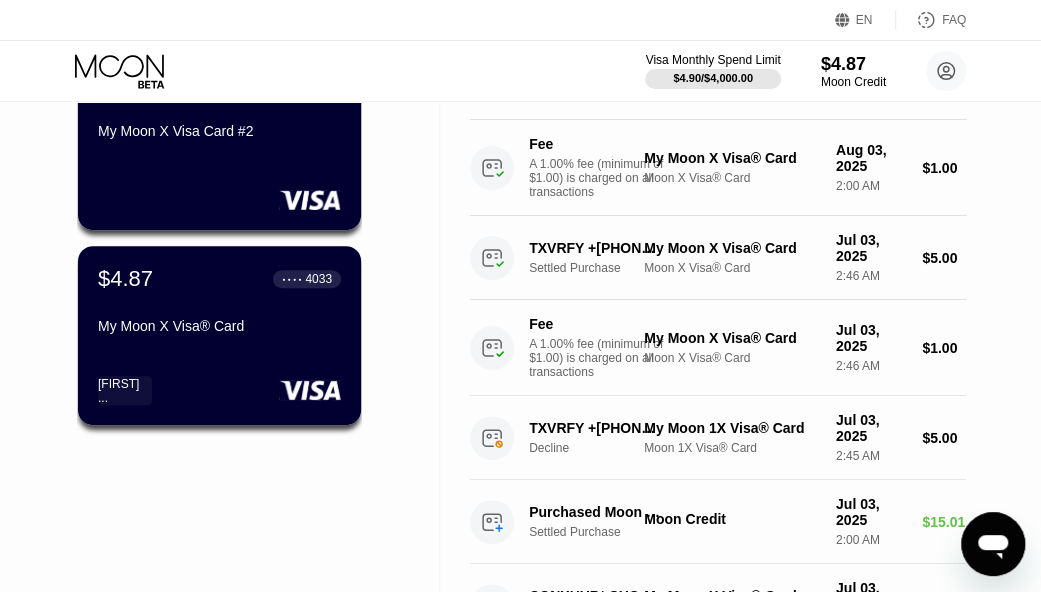 click on "Activity Export Transaction Detail Card or Product Detail Date & Time Amount CONXHUB* CXW INVOICE 0   +442080998889GB Settled Purchase My Moon X Visa® Card Moon X Visa® Card Aug 03, 2025 2:00 AM $4.90 Fee A 1.00% fee (minimum of $1.00) is charged on all transactions My Moon X Visa® Card Moon X Visa® Card Aug 03, 2025 2:00 AM $1.00 TXVRFY                   +13074292443 US Settled Purchase My Moon X Visa® Card Moon X Visa® Card Jul 03, 2025 2:46 AM $5.00 Fee A 1.00% fee (minimum of $1.00) is charged on all transactions My Moon X Visa® Card Moon X Visa® Card Jul 03, 2025 2:46 AM $1.00 TXVRFY                   +13074292443 US Decline My Moon 1X Visa® Card Moon 1X Visa® Card Jul 03, 2025 2:45 AM $5.00 Purchased Moon Credit Settled Purchase Moon Credit Jul 03, 2025 2:00 AM $15.01 CONXHUB* SHOPPING CART   +442080998889GB Settled Purchase My Moon X Visa® Card Moon X Visa® Card Jul 03, 2025 1:40 AM $4.90 Fee A 1.00% fee (minimum of $1.00) is charged on all transactions My Moon X Visa® Card Jul 03, 2025" at bounding box center (718, 773) 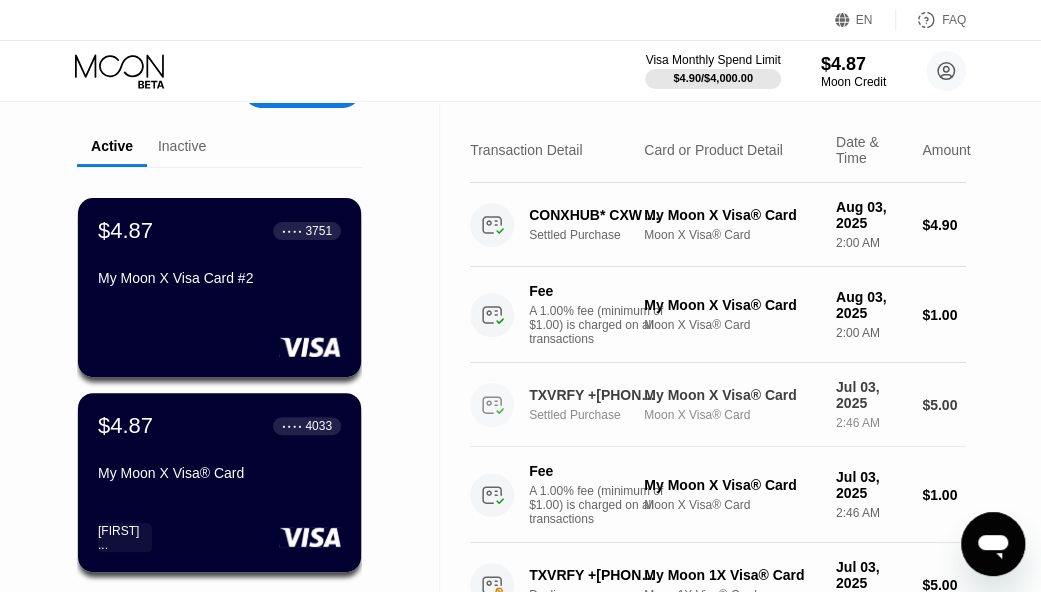 scroll, scrollTop: 0, scrollLeft: 0, axis: both 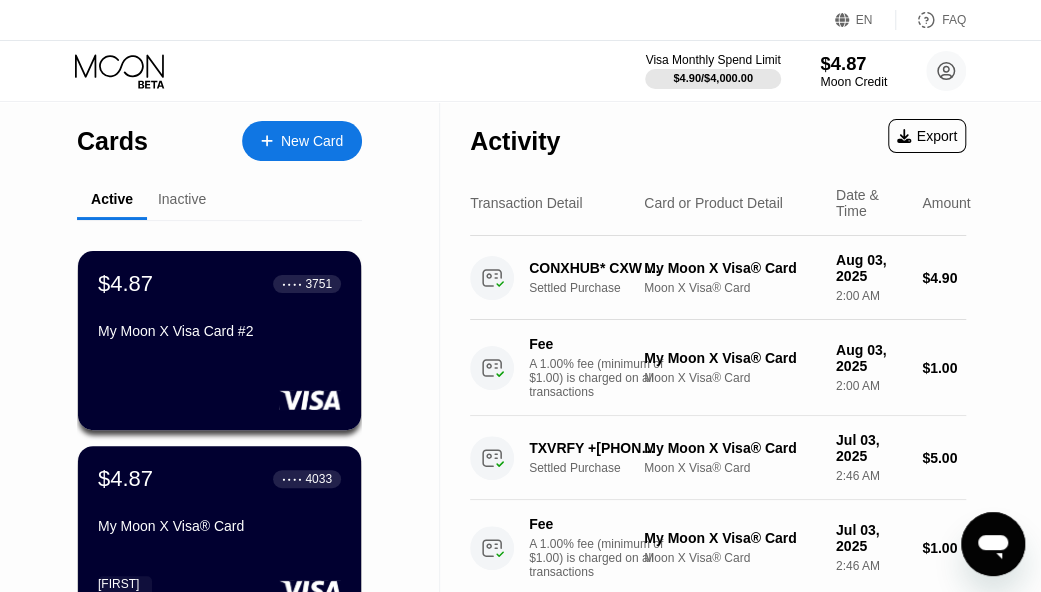 click on "$4.87" at bounding box center [853, 63] 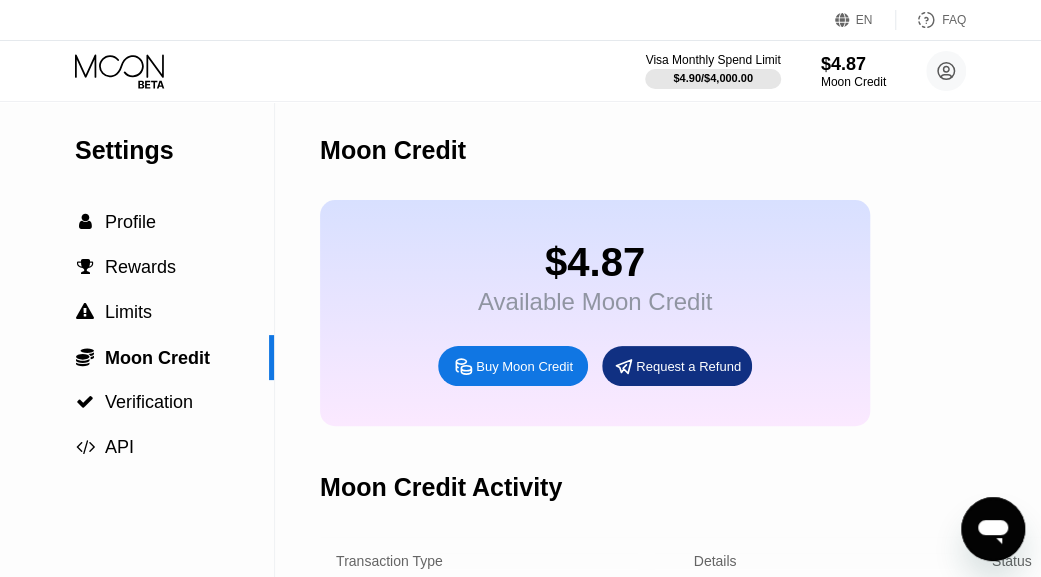 click on "Buy Moon Credit" at bounding box center (524, 366) 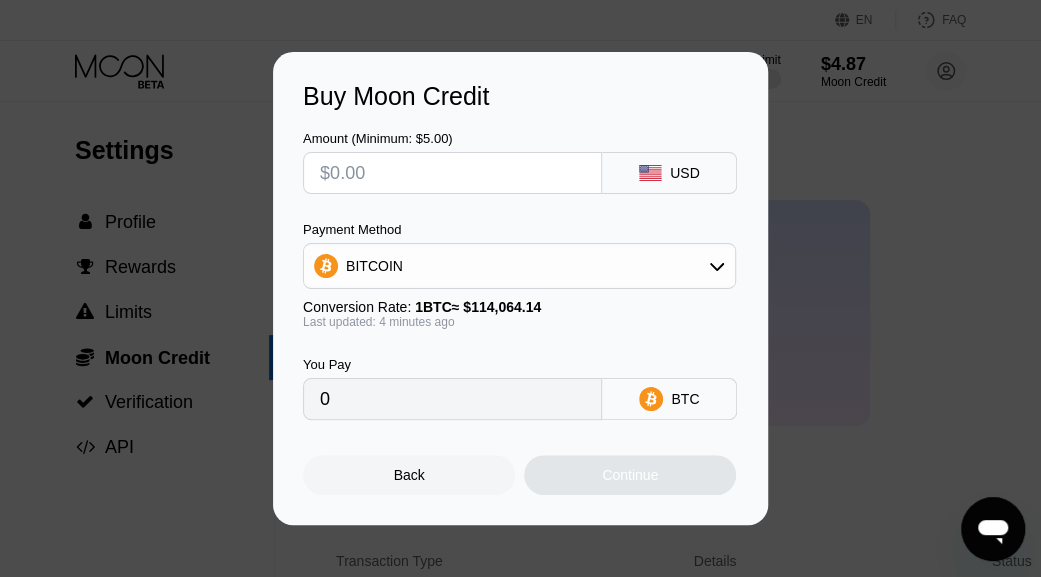 click at bounding box center [452, 173] 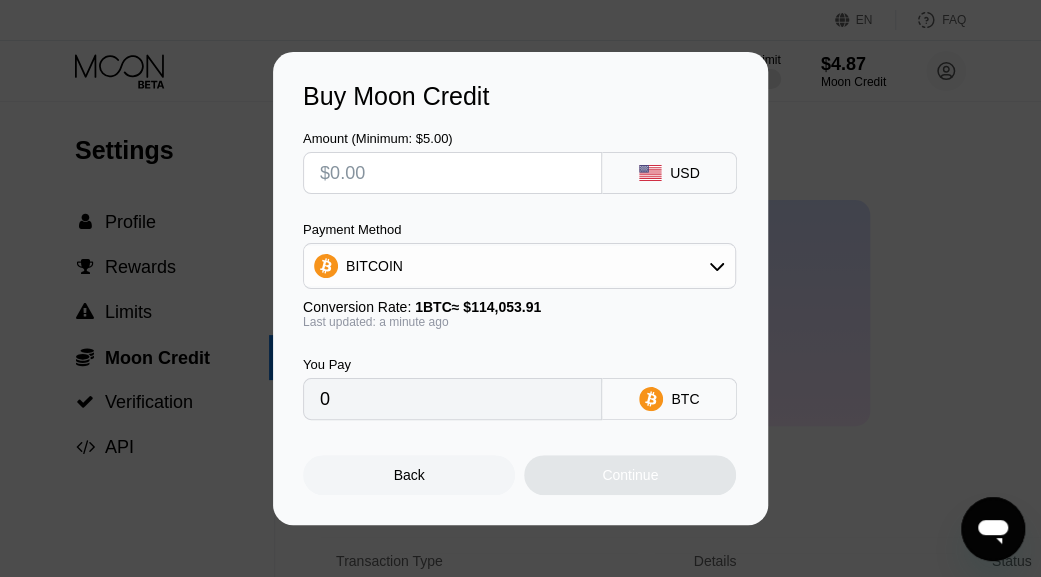 click on "BITCOIN" at bounding box center [519, 266] 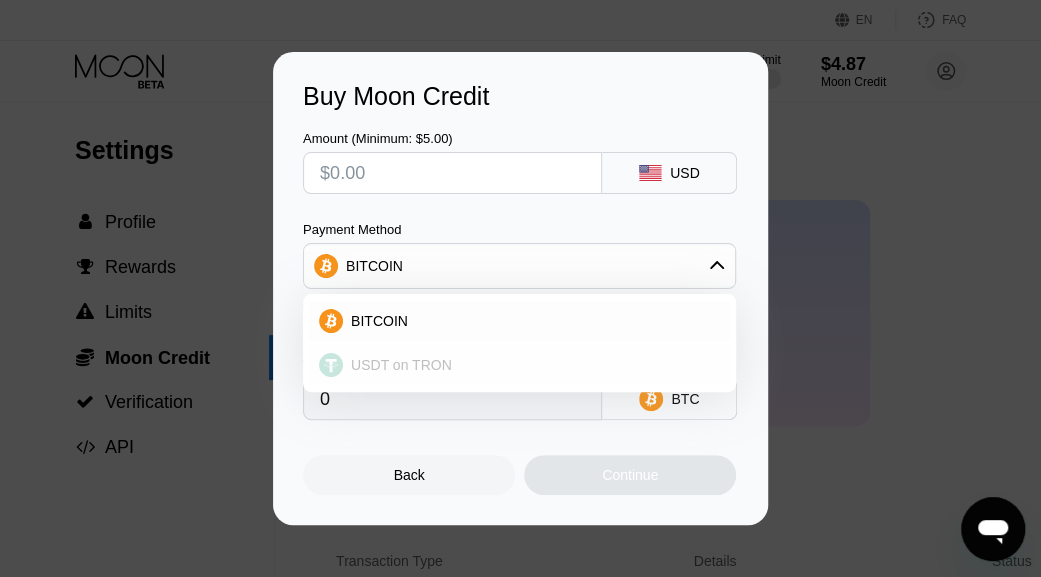 click on "USDT on TRON" at bounding box center (401, 365) 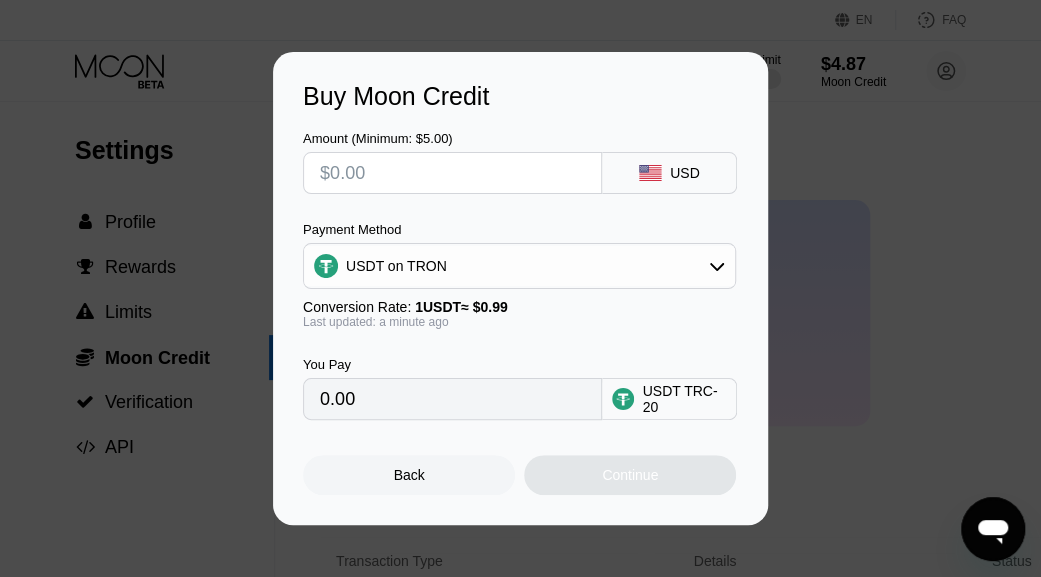 click at bounding box center (452, 173) 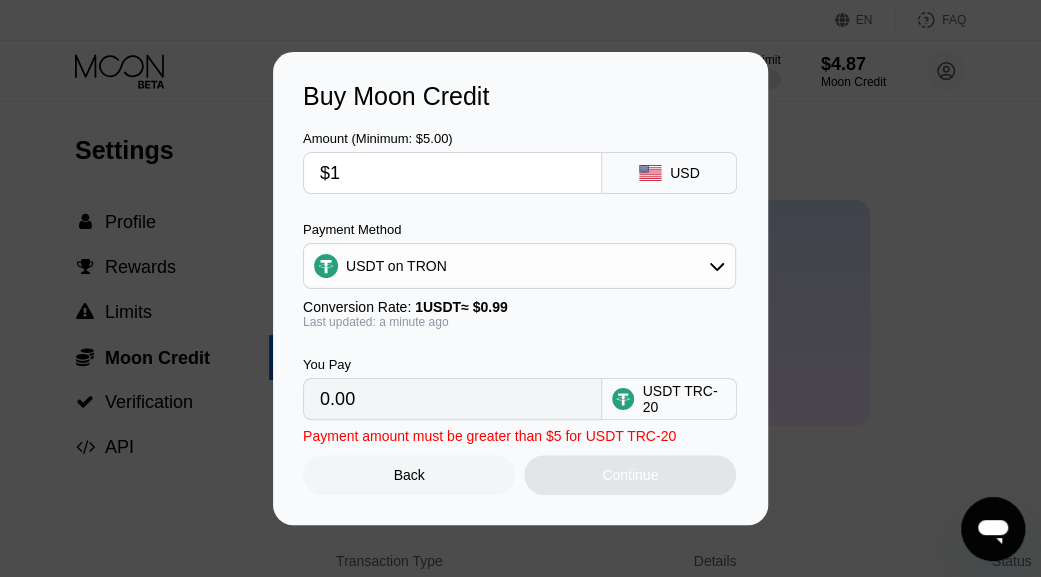 type on "1.01" 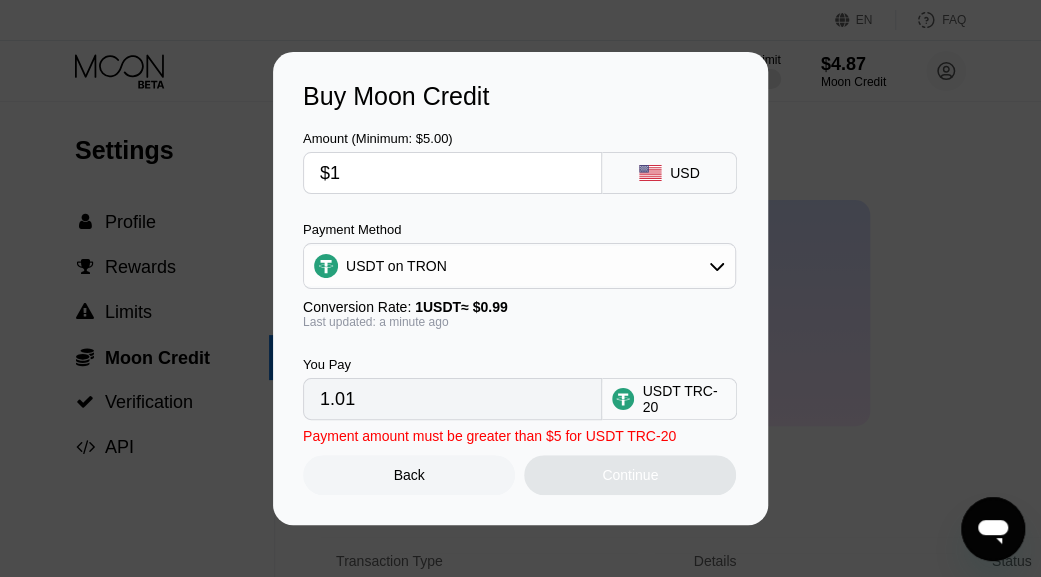 type on "$10" 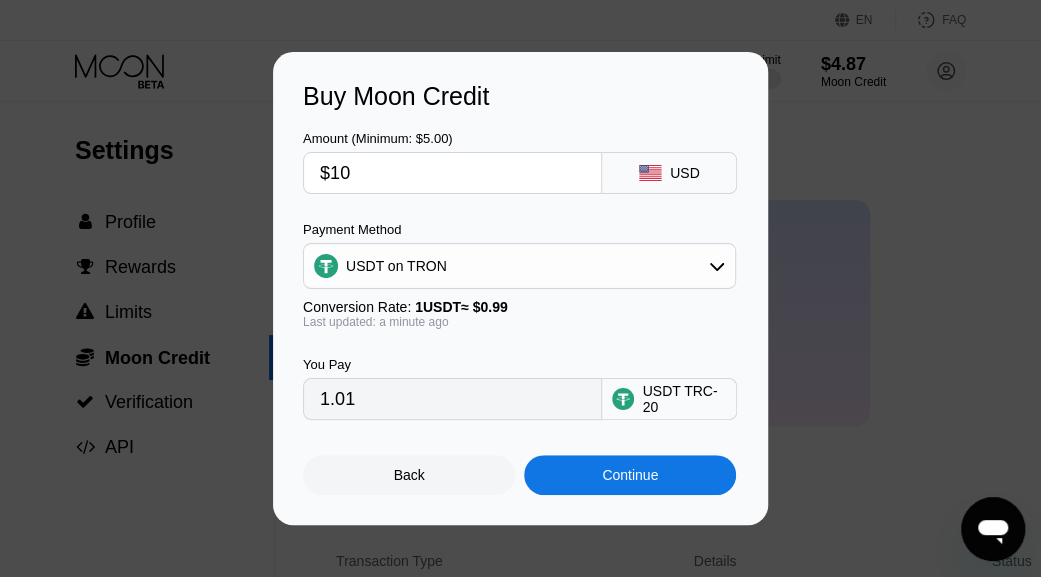 type on "10.10" 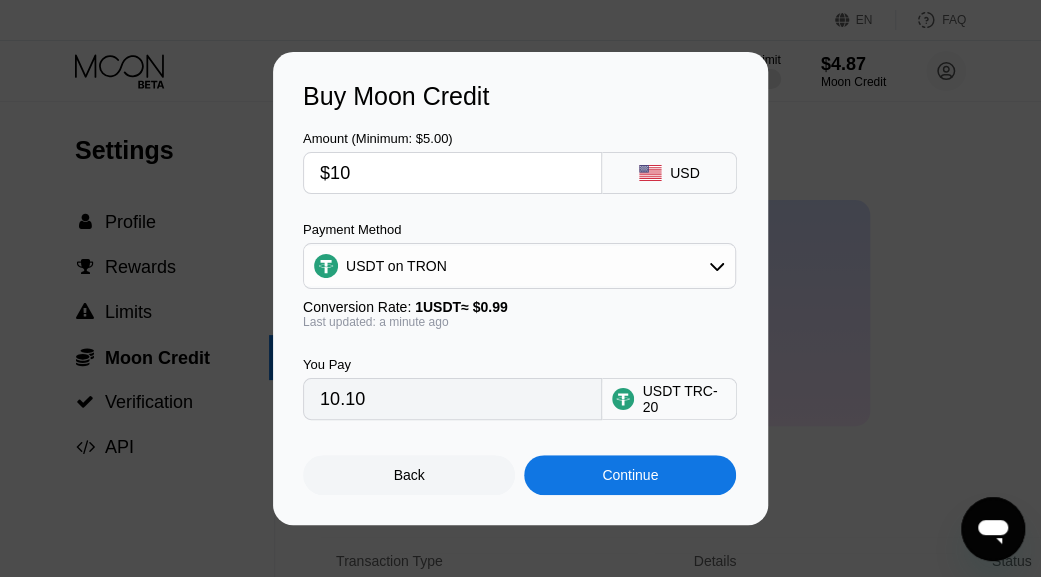type on "$10" 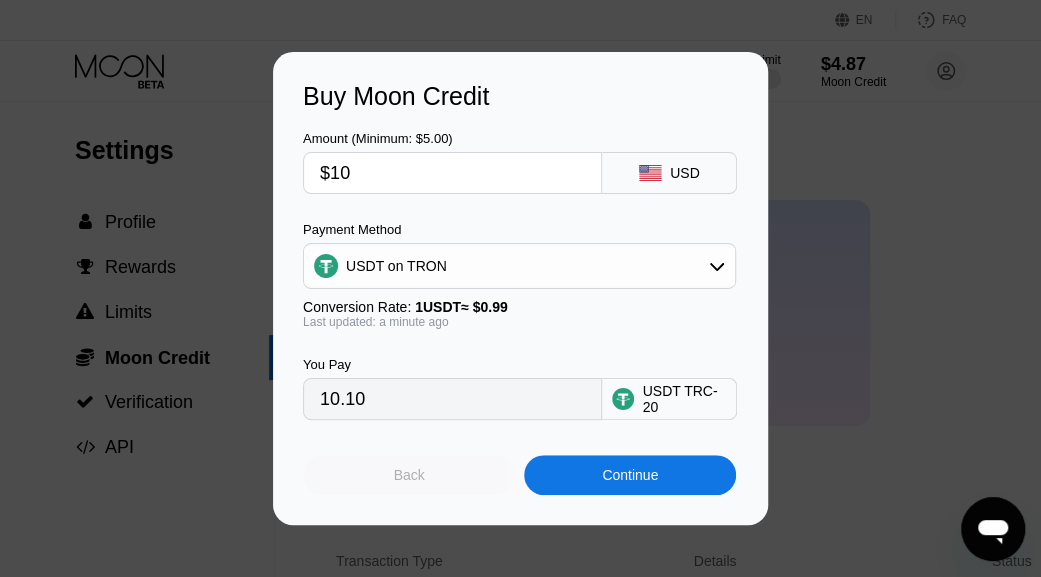 click on "Back" at bounding box center [409, 475] 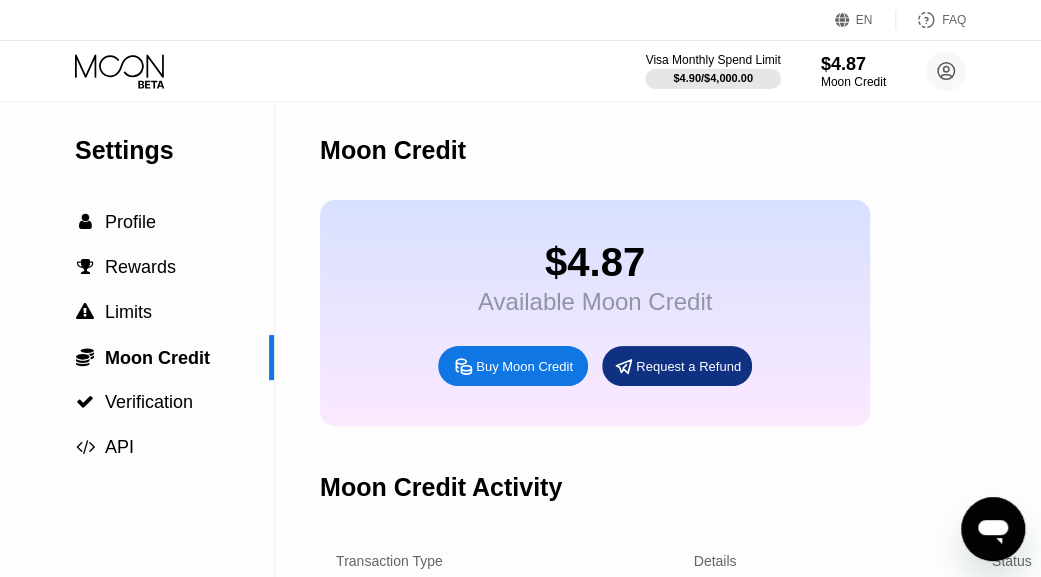 click 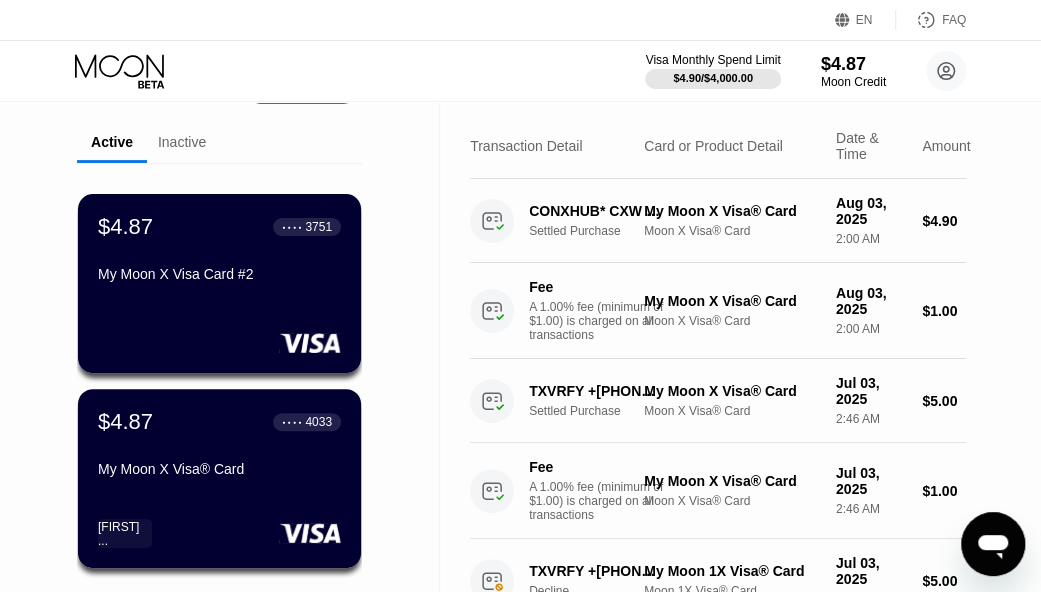 scroll, scrollTop: 100, scrollLeft: 0, axis: vertical 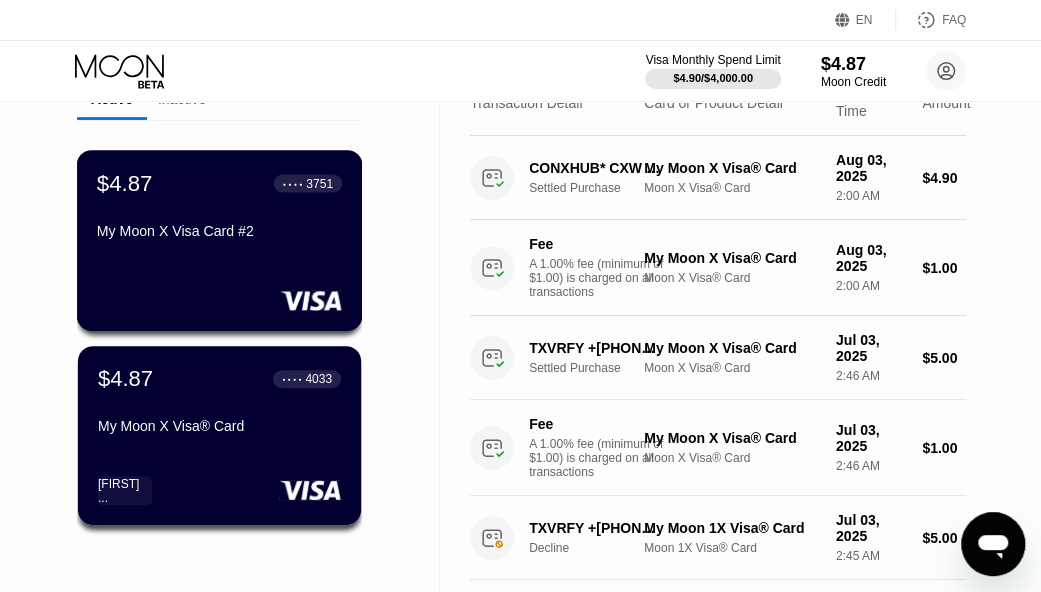 click on "$4.87 ● ● ● ● 3751 My Moon X Visa Card #2" at bounding box center [220, 240] 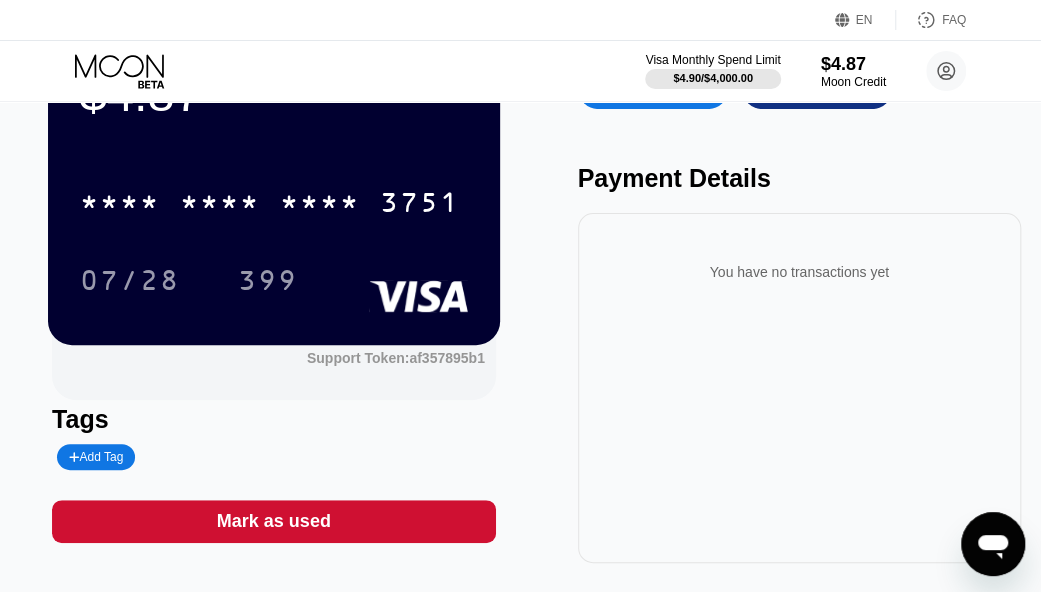 scroll, scrollTop: 100, scrollLeft: 0, axis: vertical 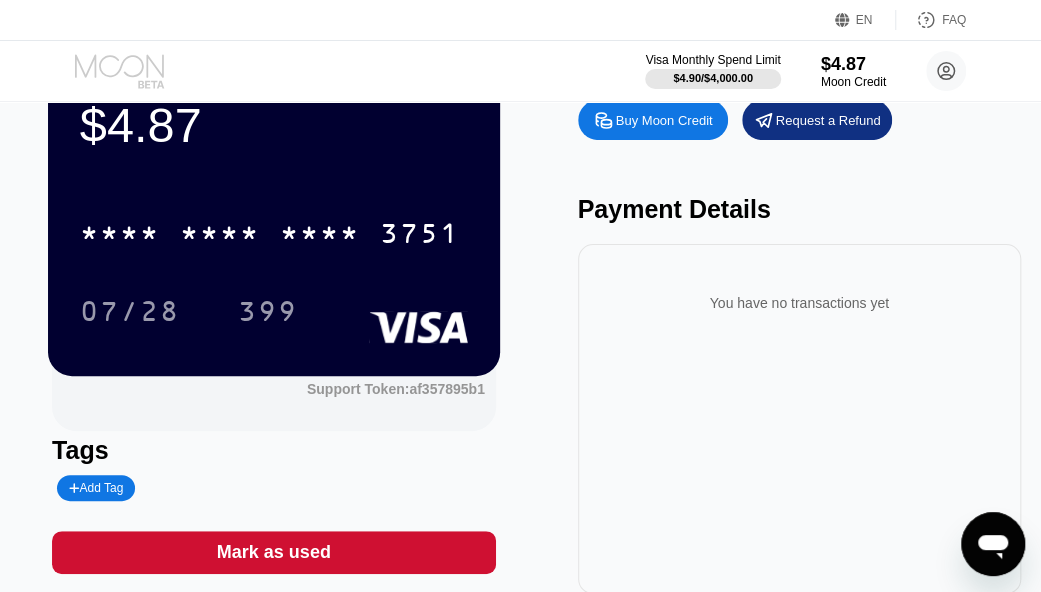 click 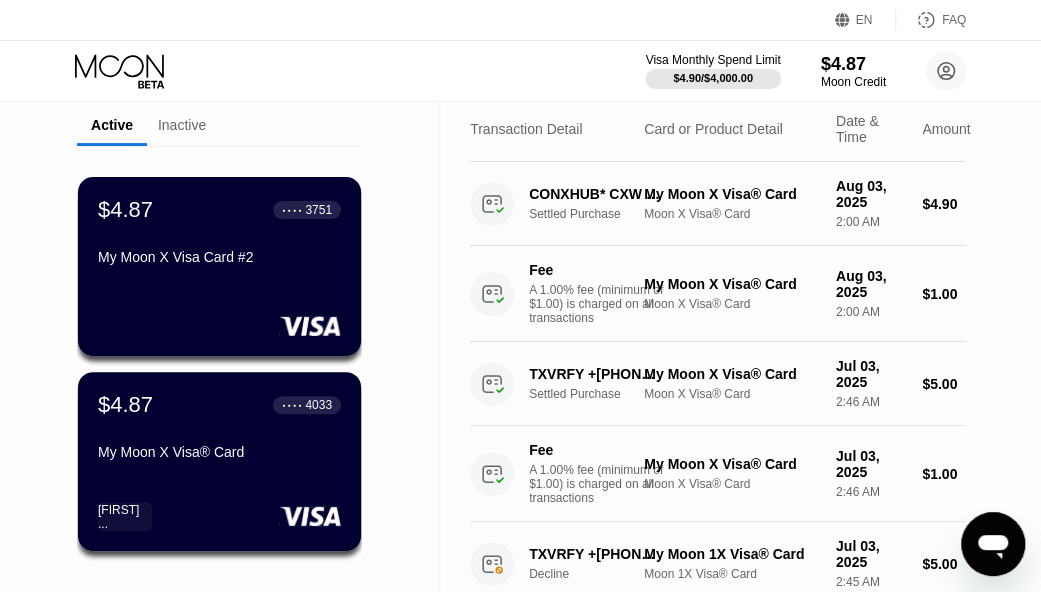 scroll, scrollTop: 200, scrollLeft: 0, axis: vertical 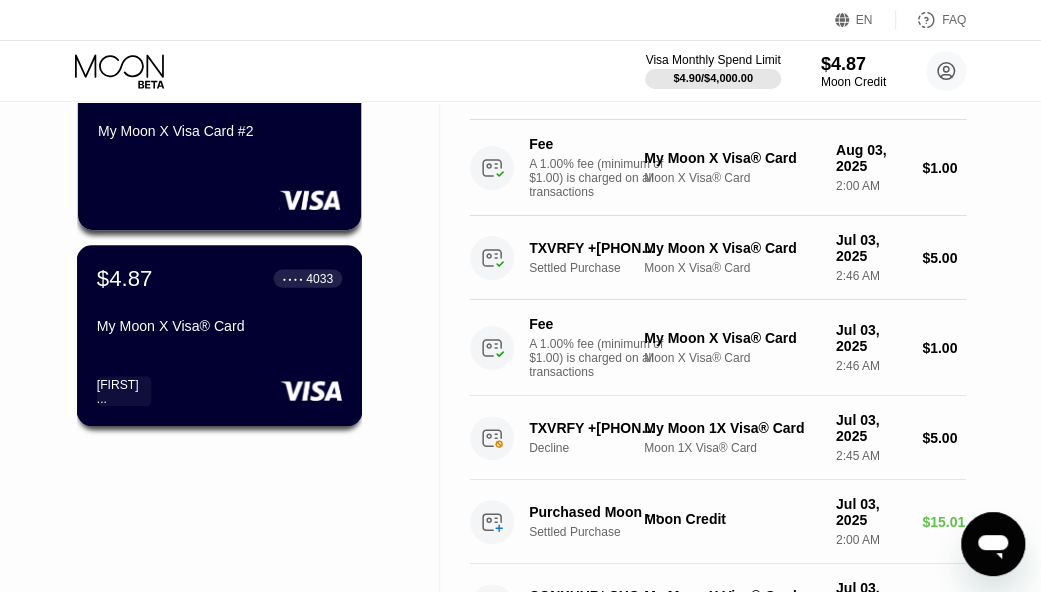 click on "My Moon X Visa® Card" at bounding box center [219, 326] 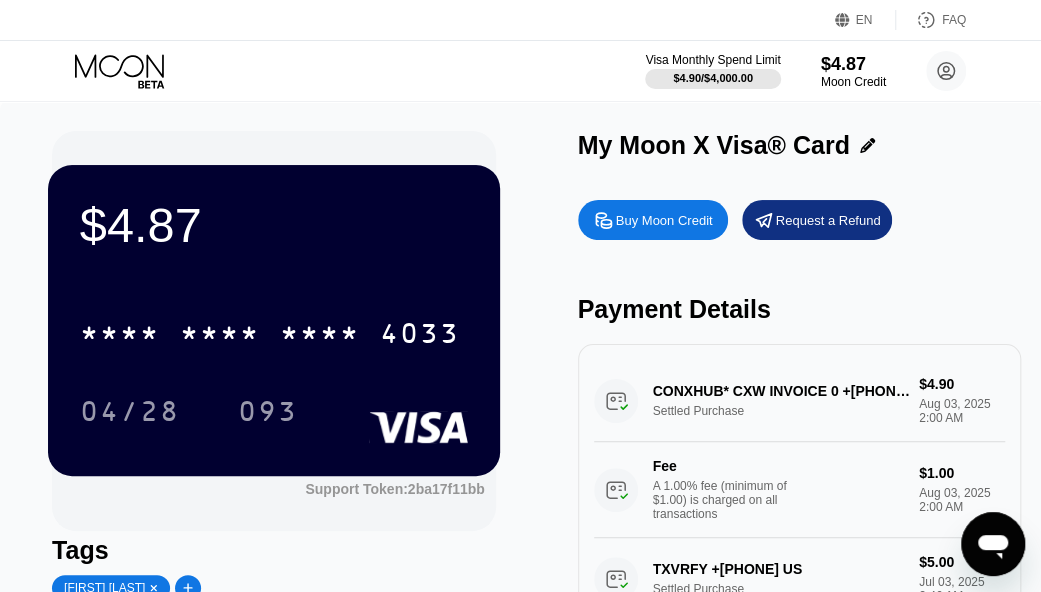 scroll, scrollTop: 100, scrollLeft: 0, axis: vertical 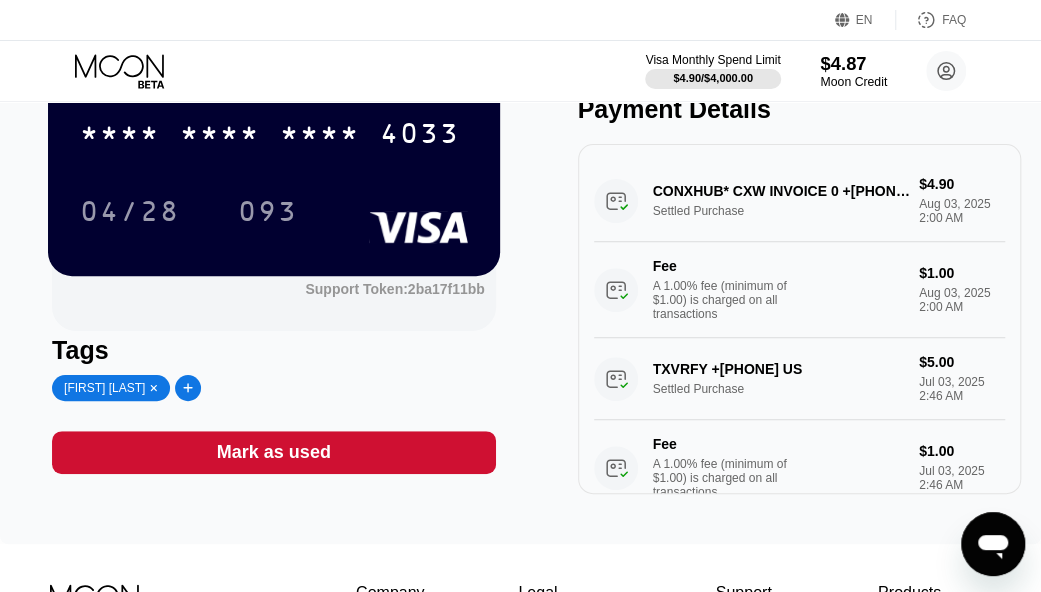 drag, startPoint x: 835, startPoint y: 57, endPoint x: 826, endPoint y: 79, distance: 23.769728 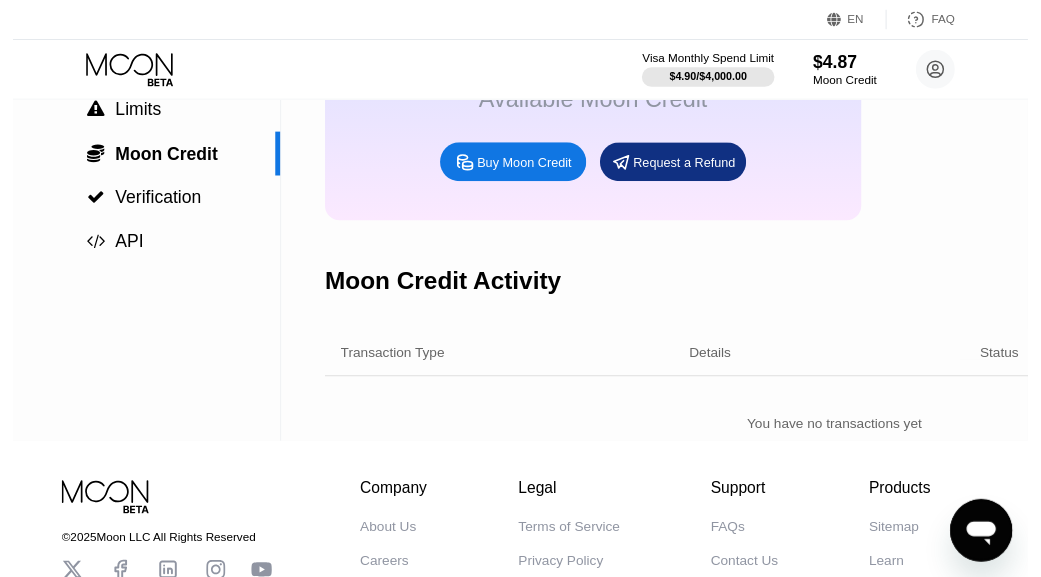 scroll, scrollTop: 0, scrollLeft: 0, axis: both 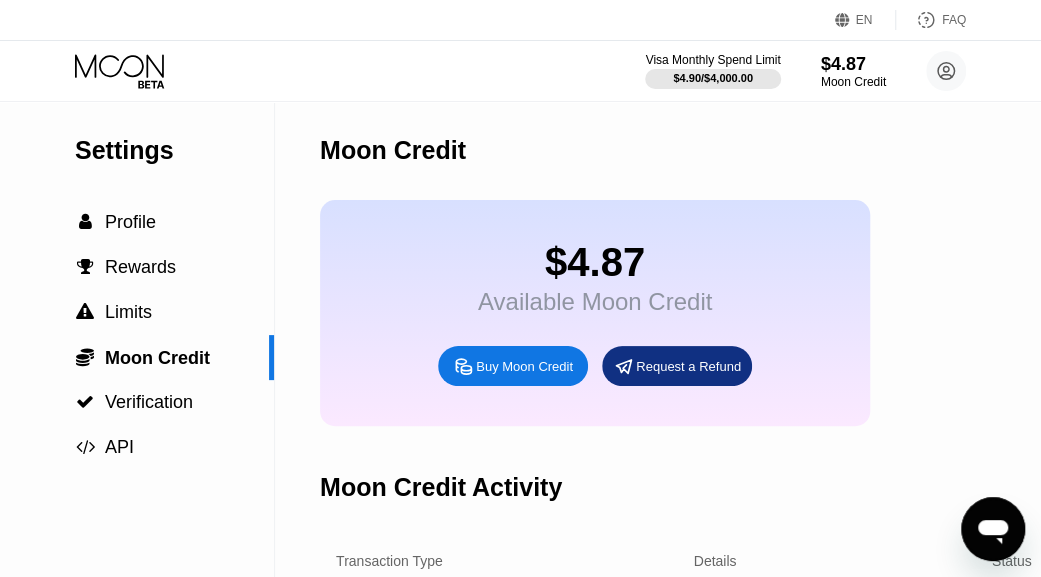 click on "Buy Moon Credit" at bounding box center [513, 366] 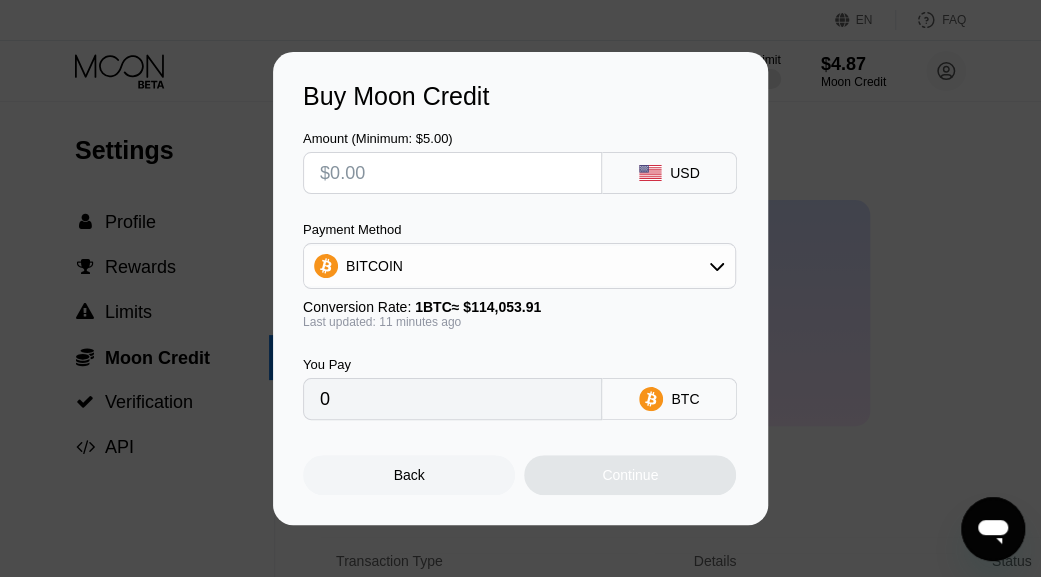 click at bounding box center [452, 173] 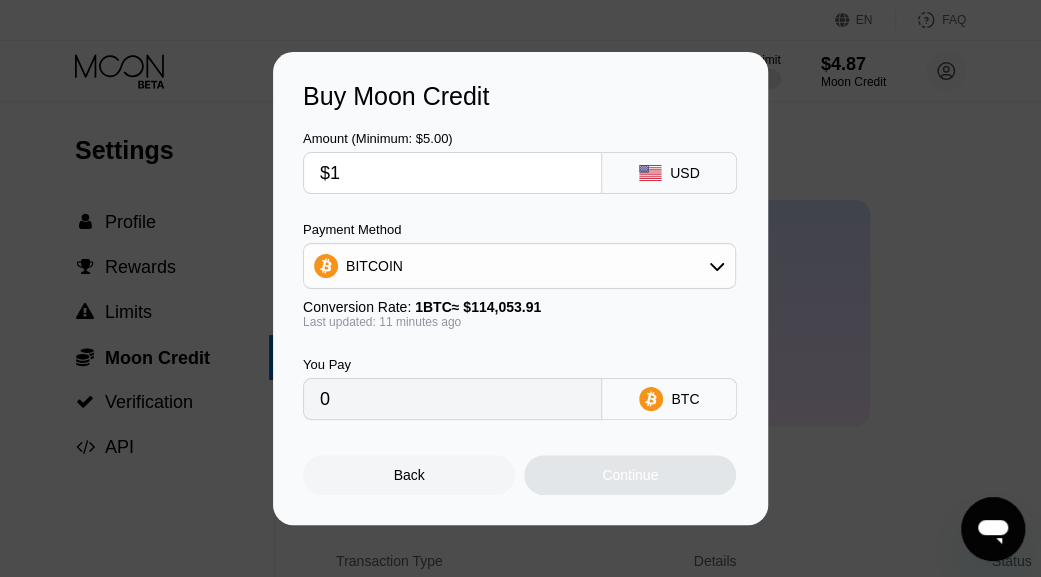 type on "0.00000878" 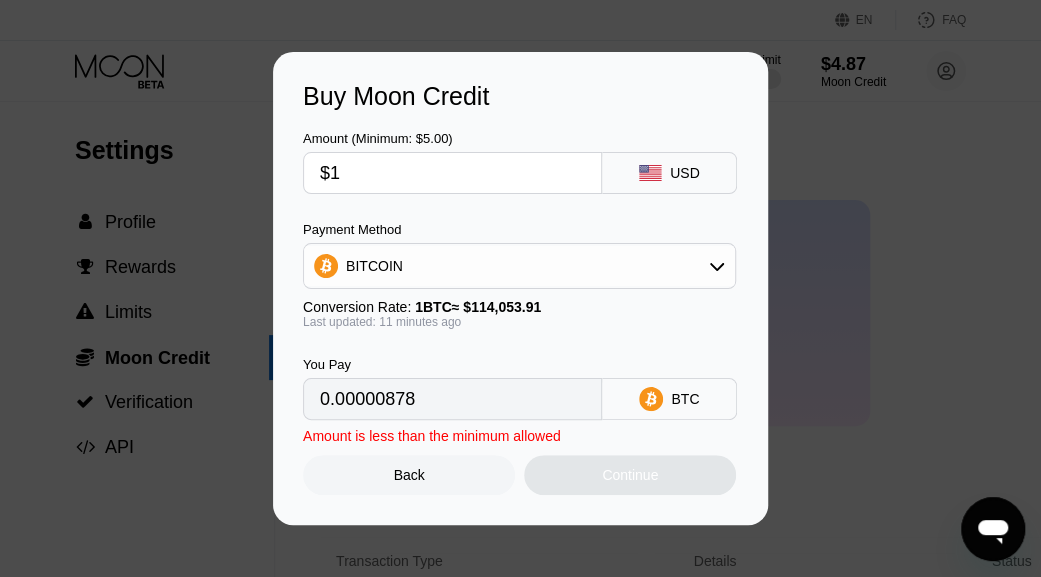 type on "$11" 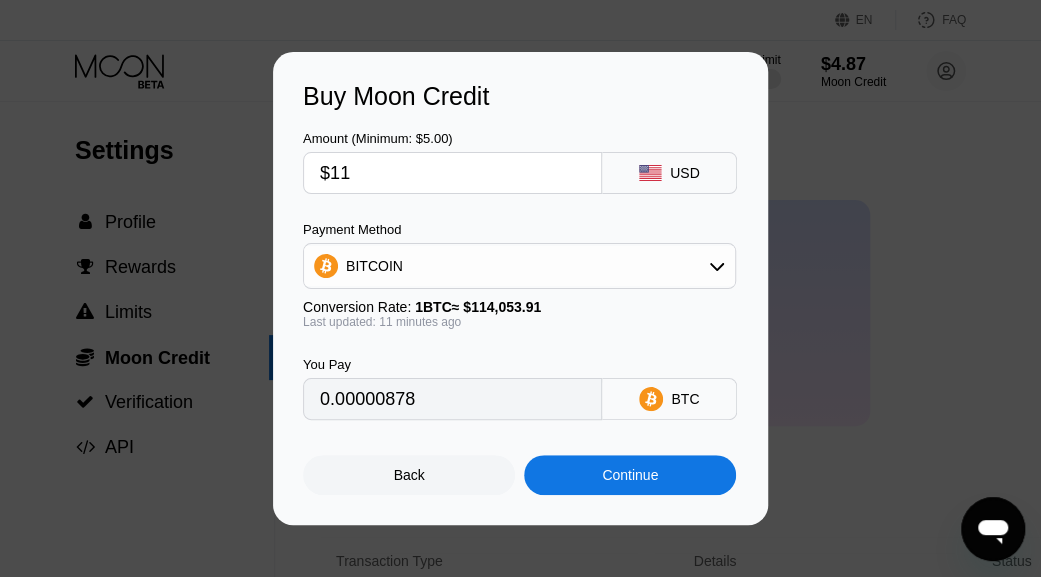 type on "0.00009651" 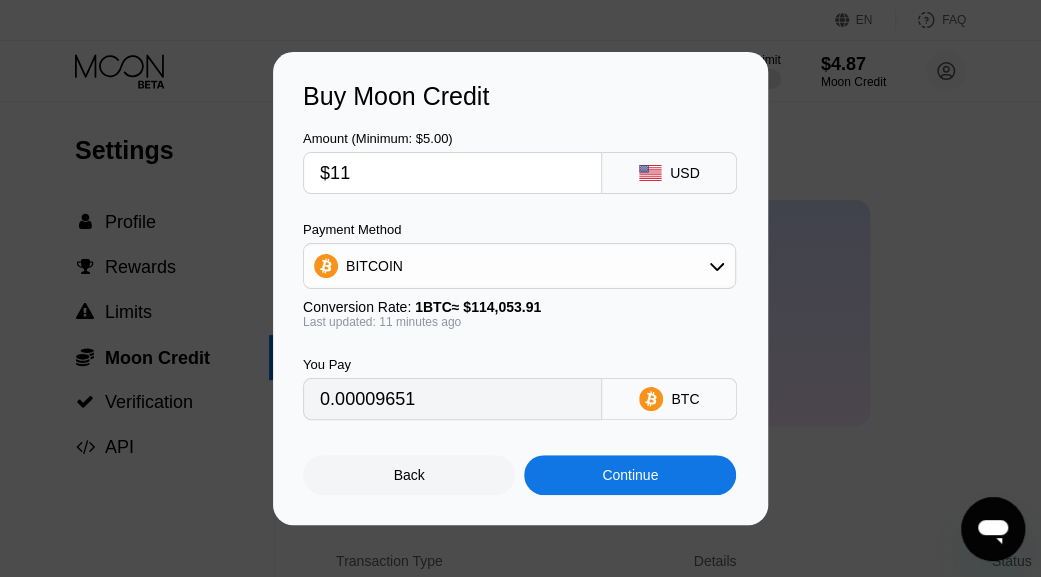 click on "$11" at bounding box center [452, 173] 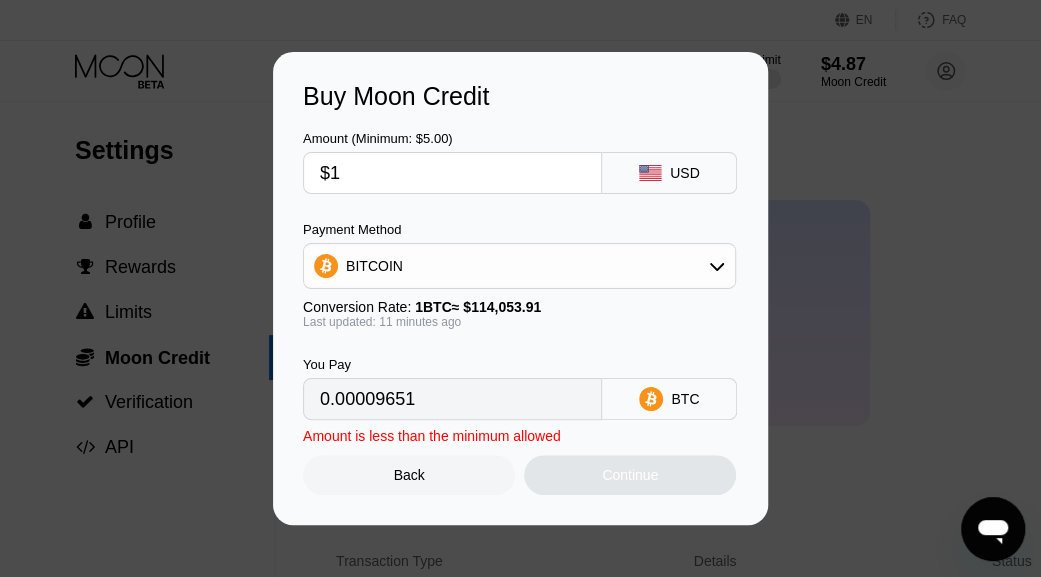 type on "0.00000878" 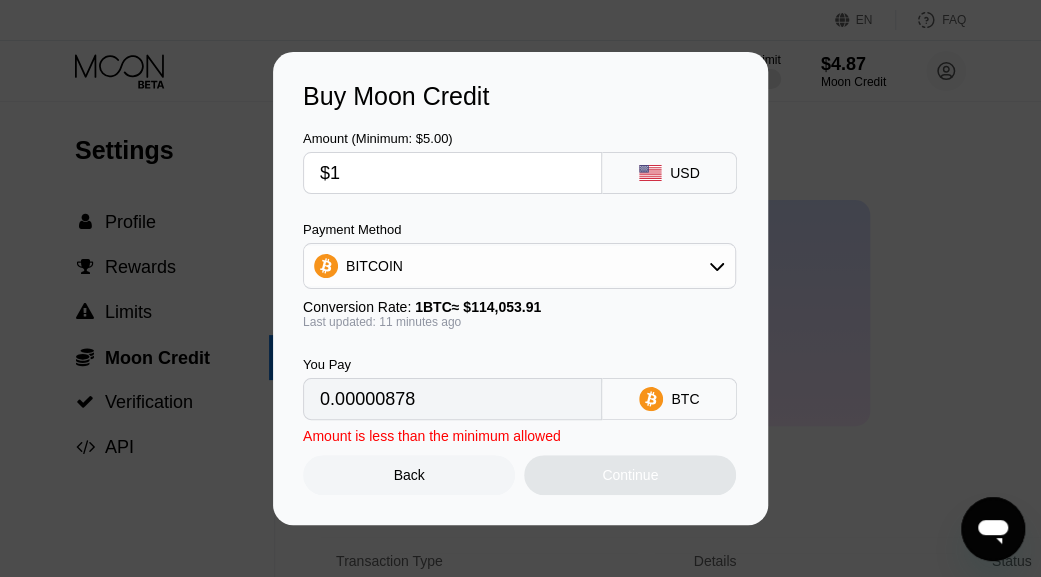 type on "$16" 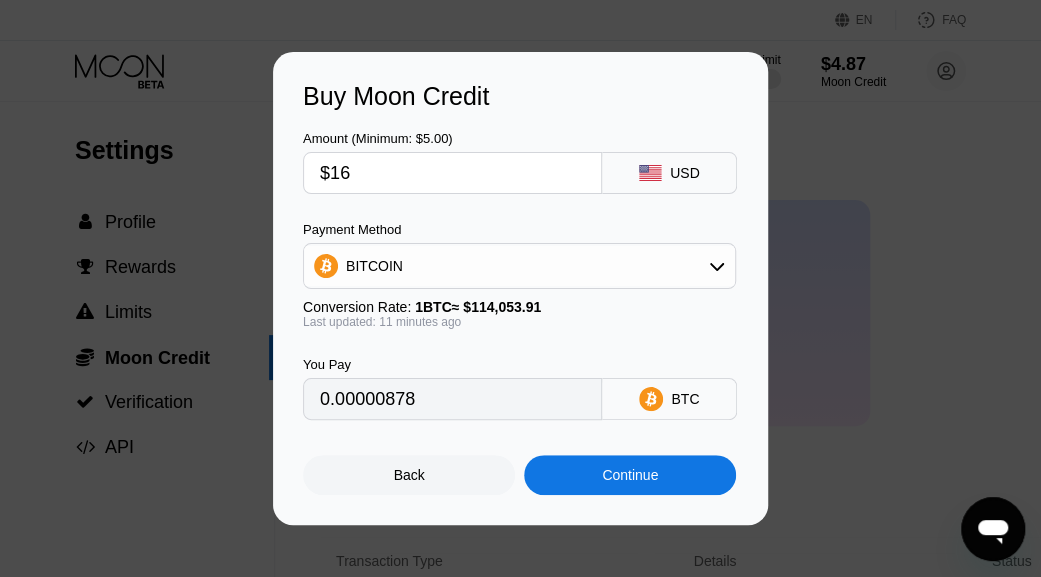 type on "0.00014037" 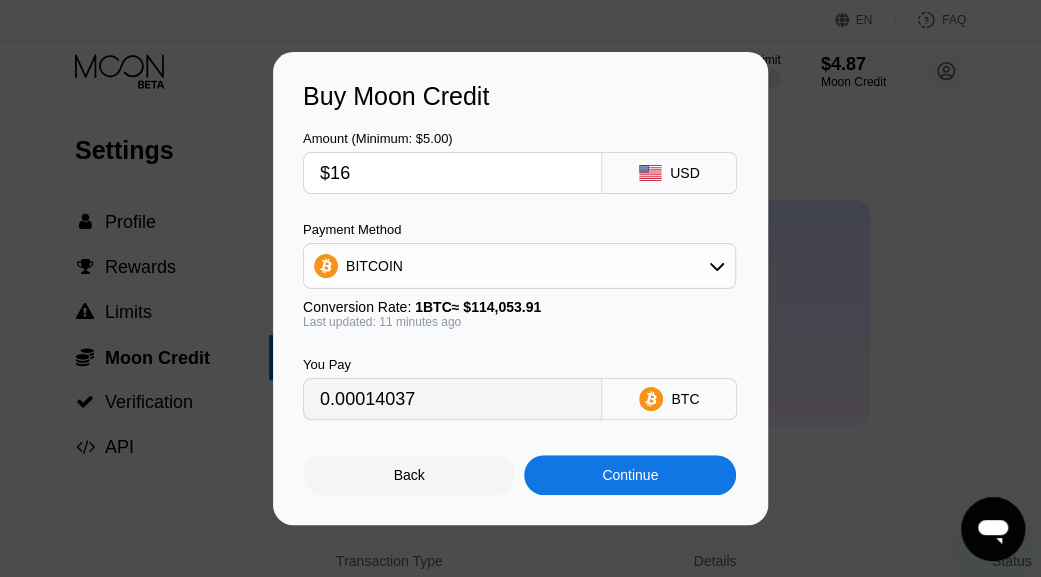 type on "$1" 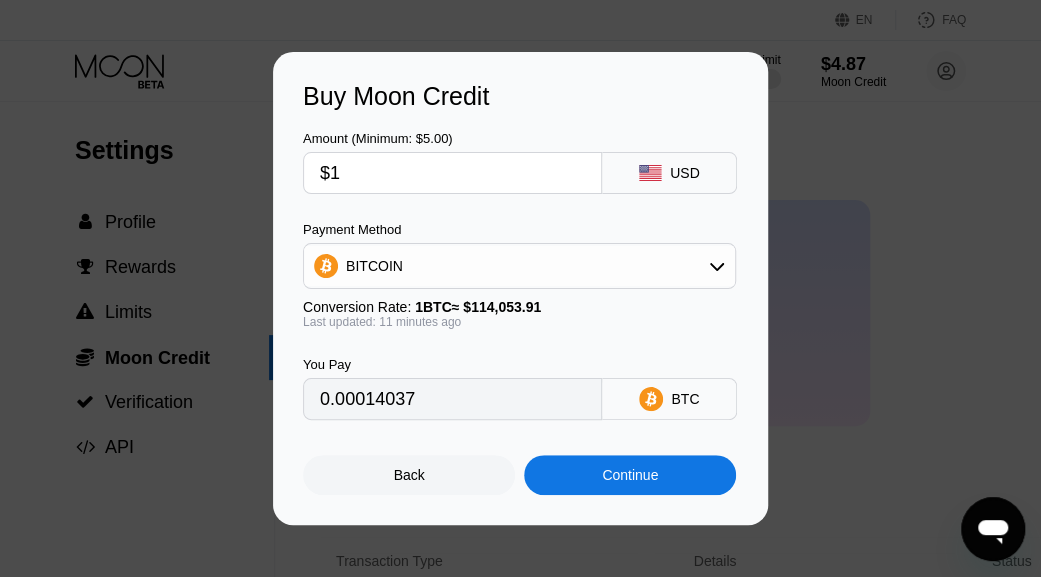 type on "0.00000878" 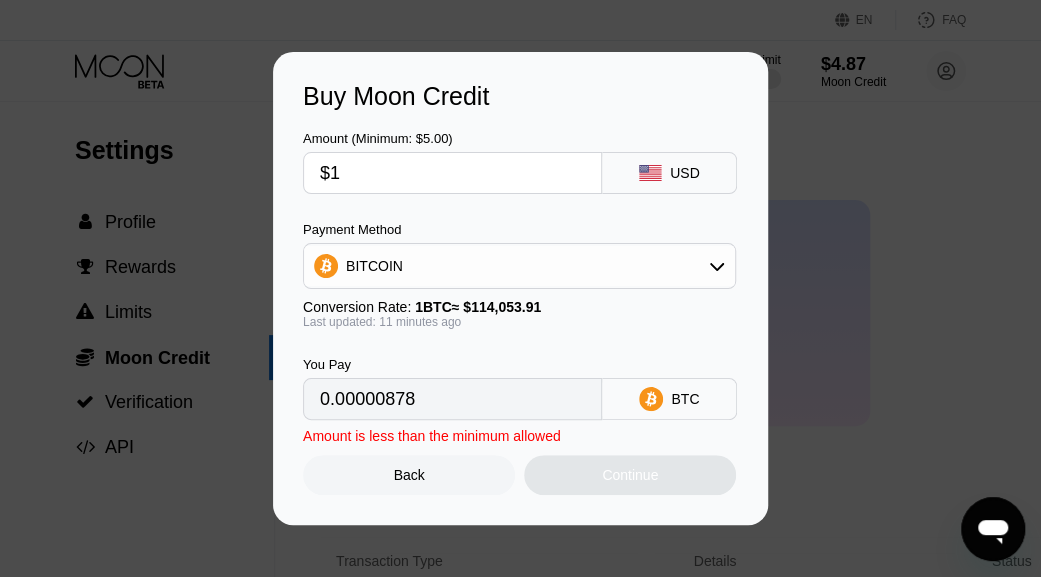 type on "$17" 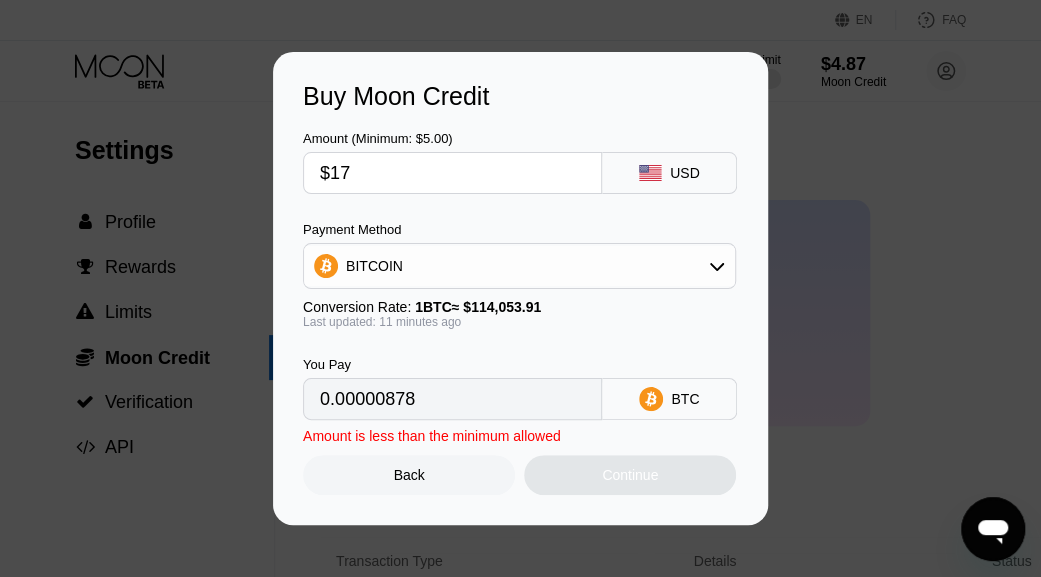 type on "0.00014915" 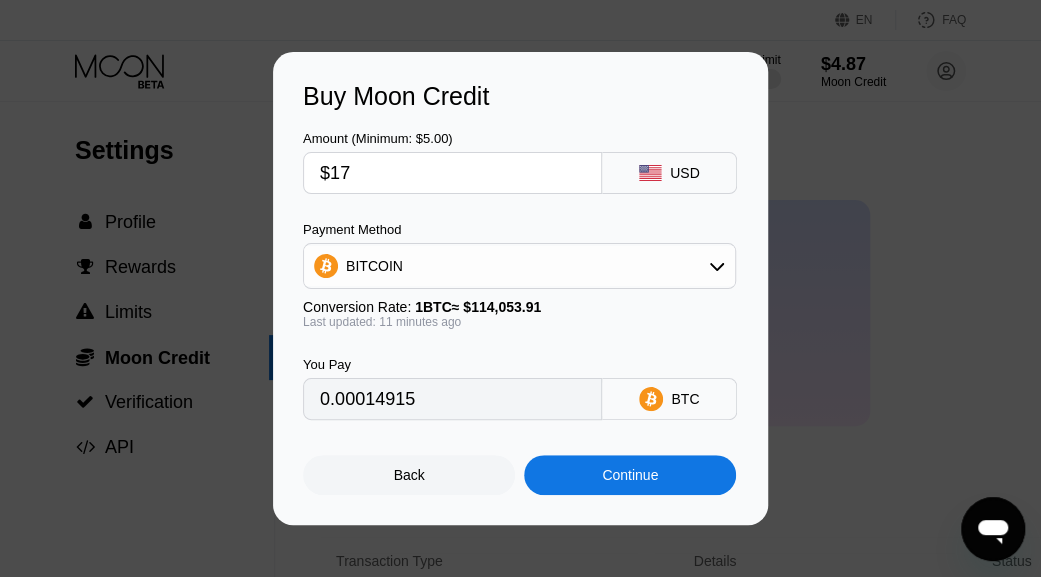type on "$17" 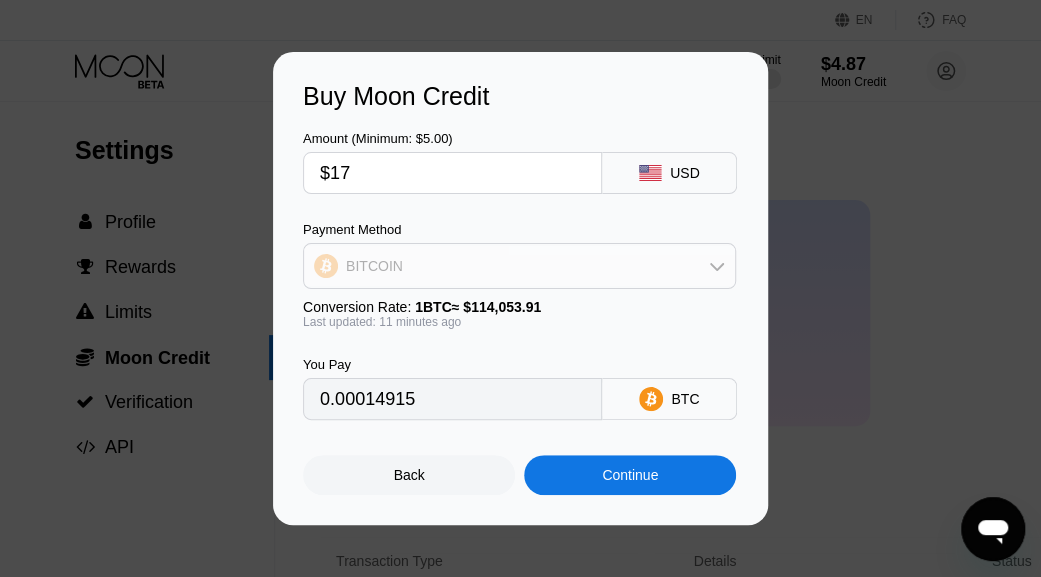 click on "BITCOIN" at bounding box center [519, 266] 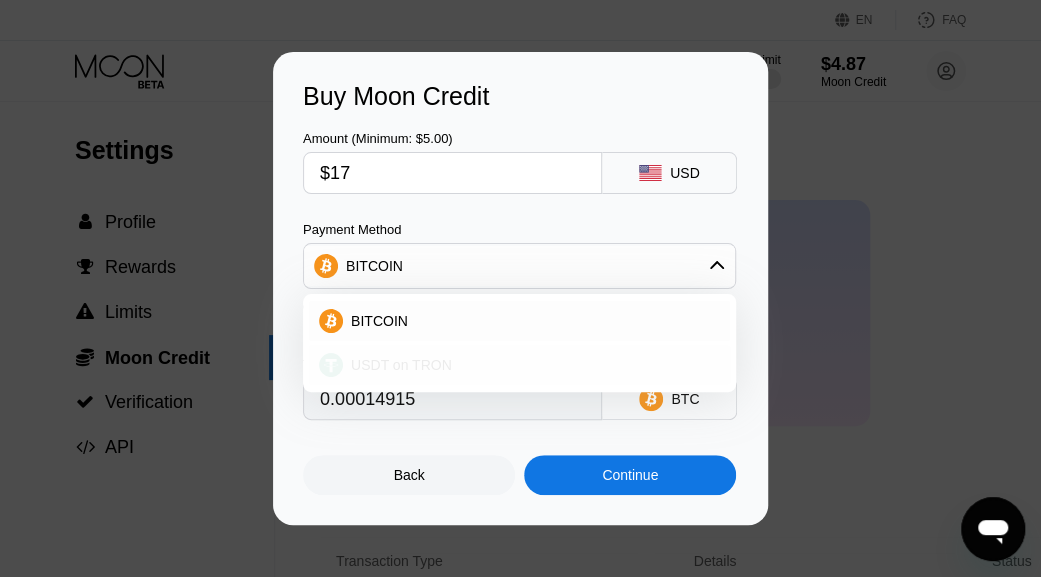 click on "USDT on TRON" at bounding box center [401, 365] 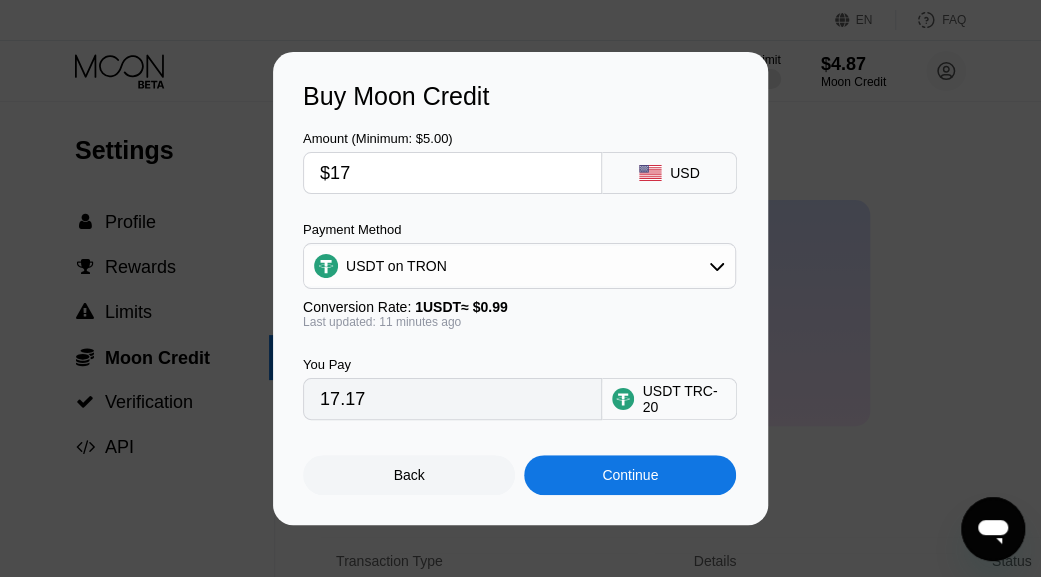 click on "Continue" at bounding box center [630, 475] 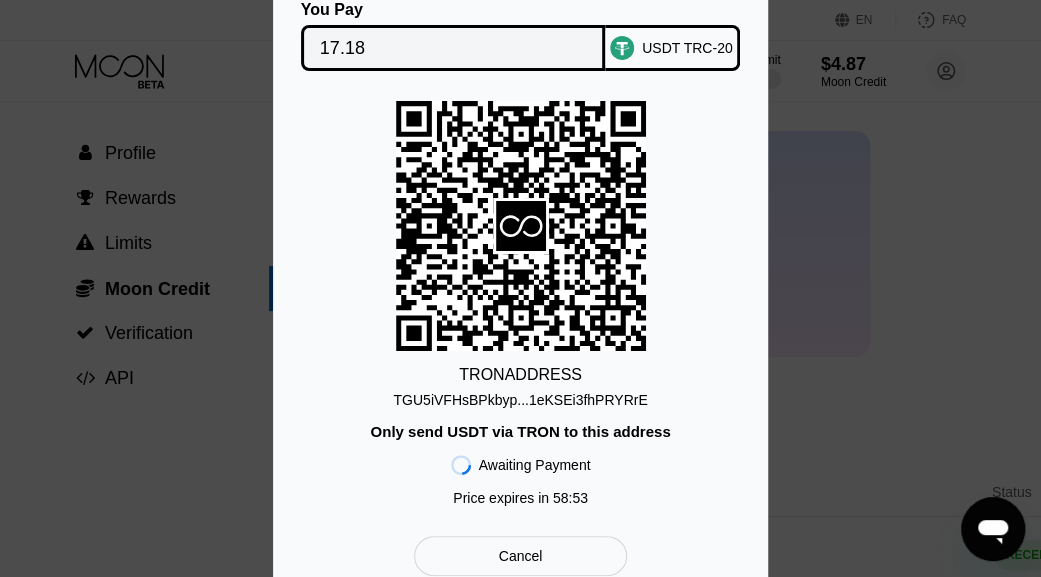 scroll, scrollTop: 100, scrollLeft: 0, axis: vertical 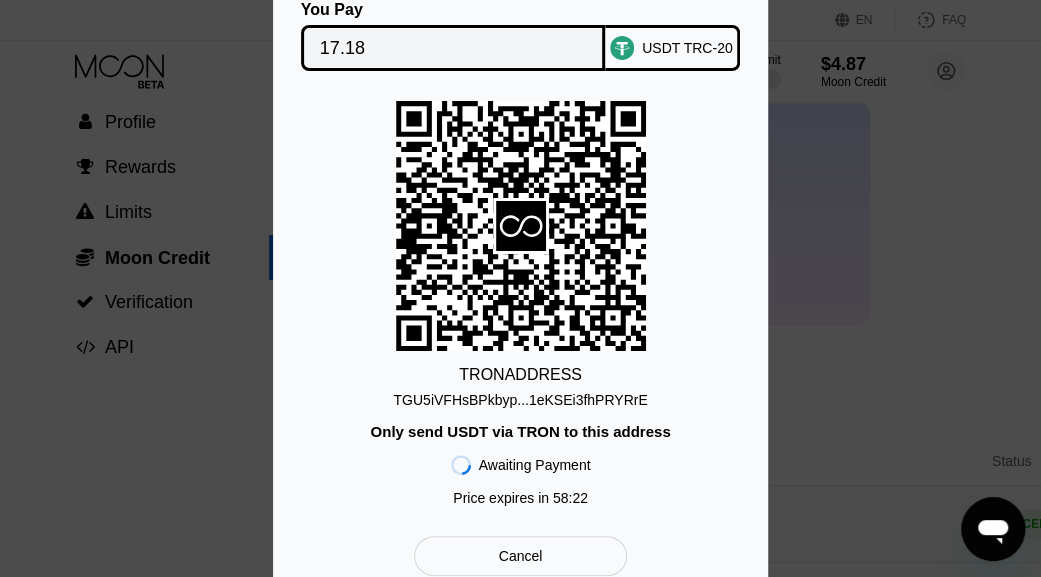 click on "TGU5iVFHsBPkbyp...1eKSEi3fhPRYRrE" at bounding box center [520, 400] 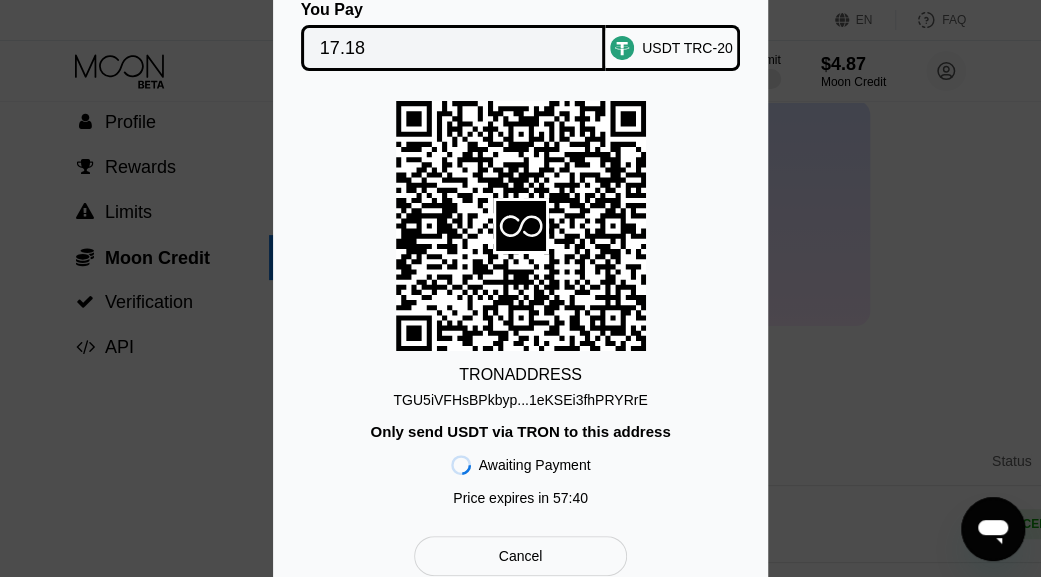 click on "TRON  ADDRESS TGU5iVFHsBPkbyp...1eKSEi3fhPRYRrE Only send USDT via TRON to this address Awaiting Payment Price expires in   57 : 40" at bounding box center [520, 308] 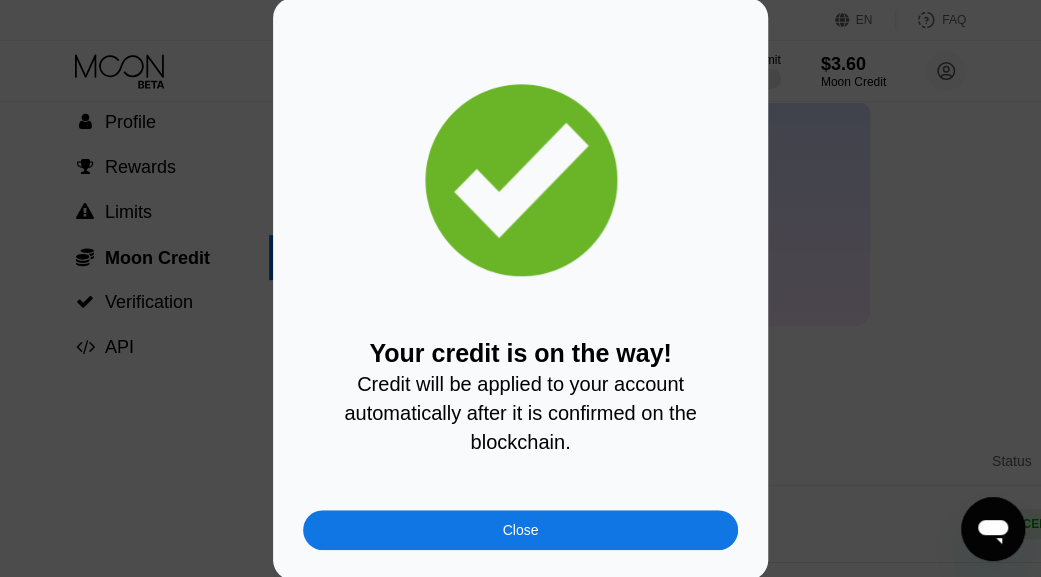 click on "Your credit is on the way! Credit will be applied to your account automatically after it is confirmed on the blockchain." at bounding box center (520, 397) 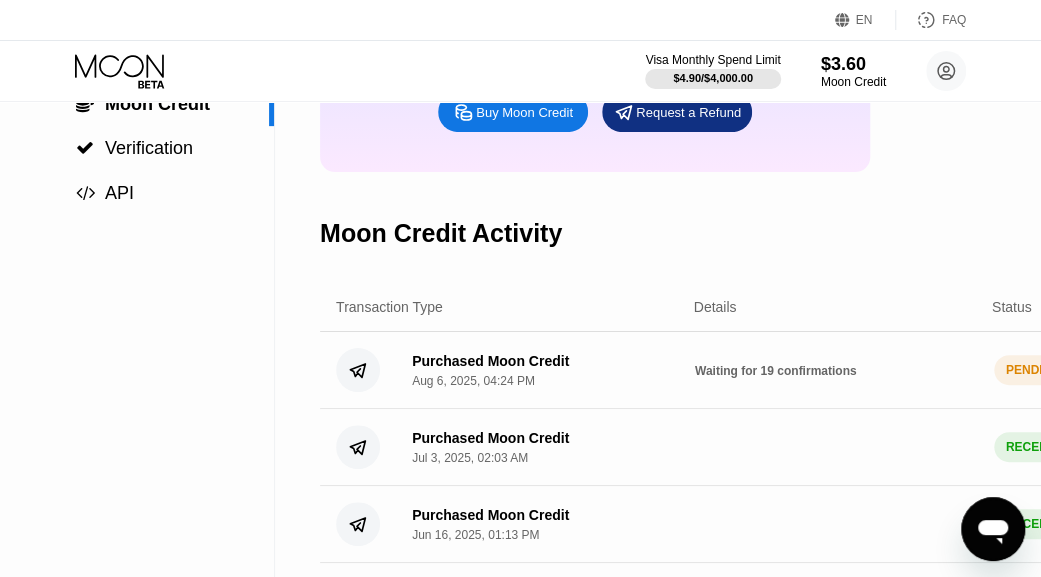 scroll, scrollTop: 300, scrollLeft: 0, axis: vertical 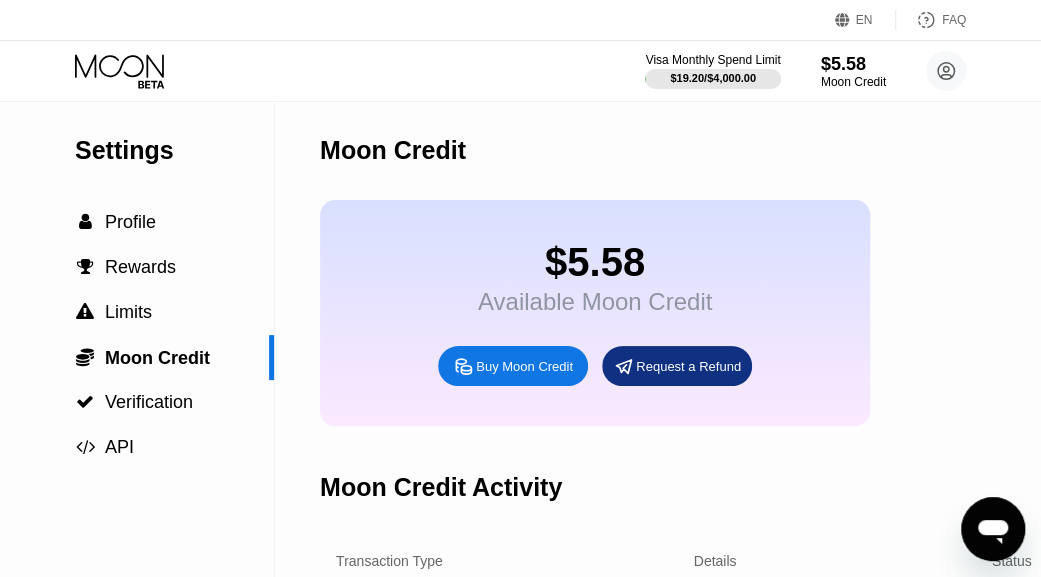 click 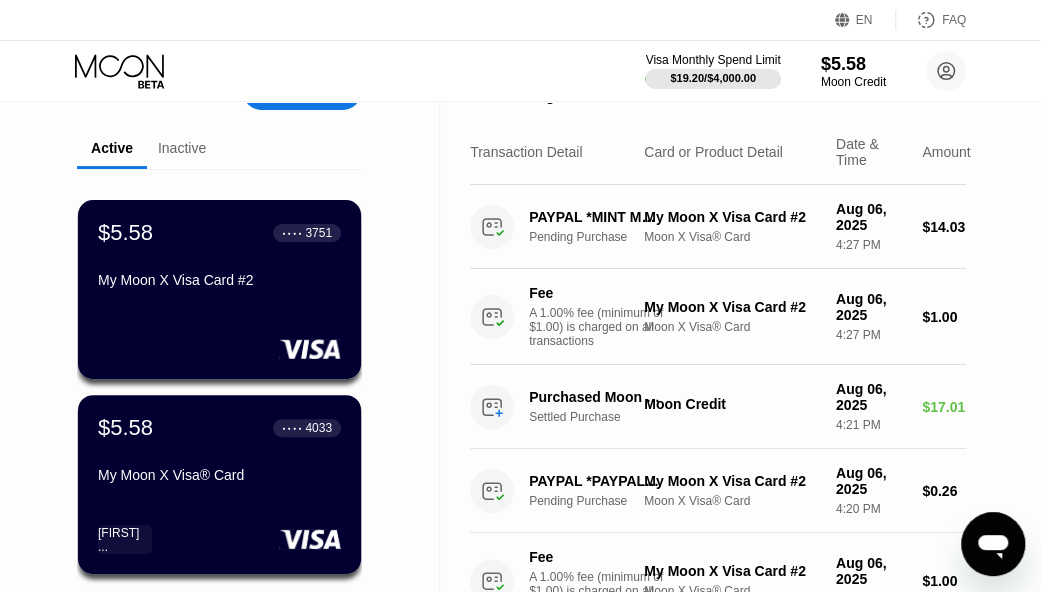 scroll, scrollTop: 0, scrollLeft: 0, axis: both 